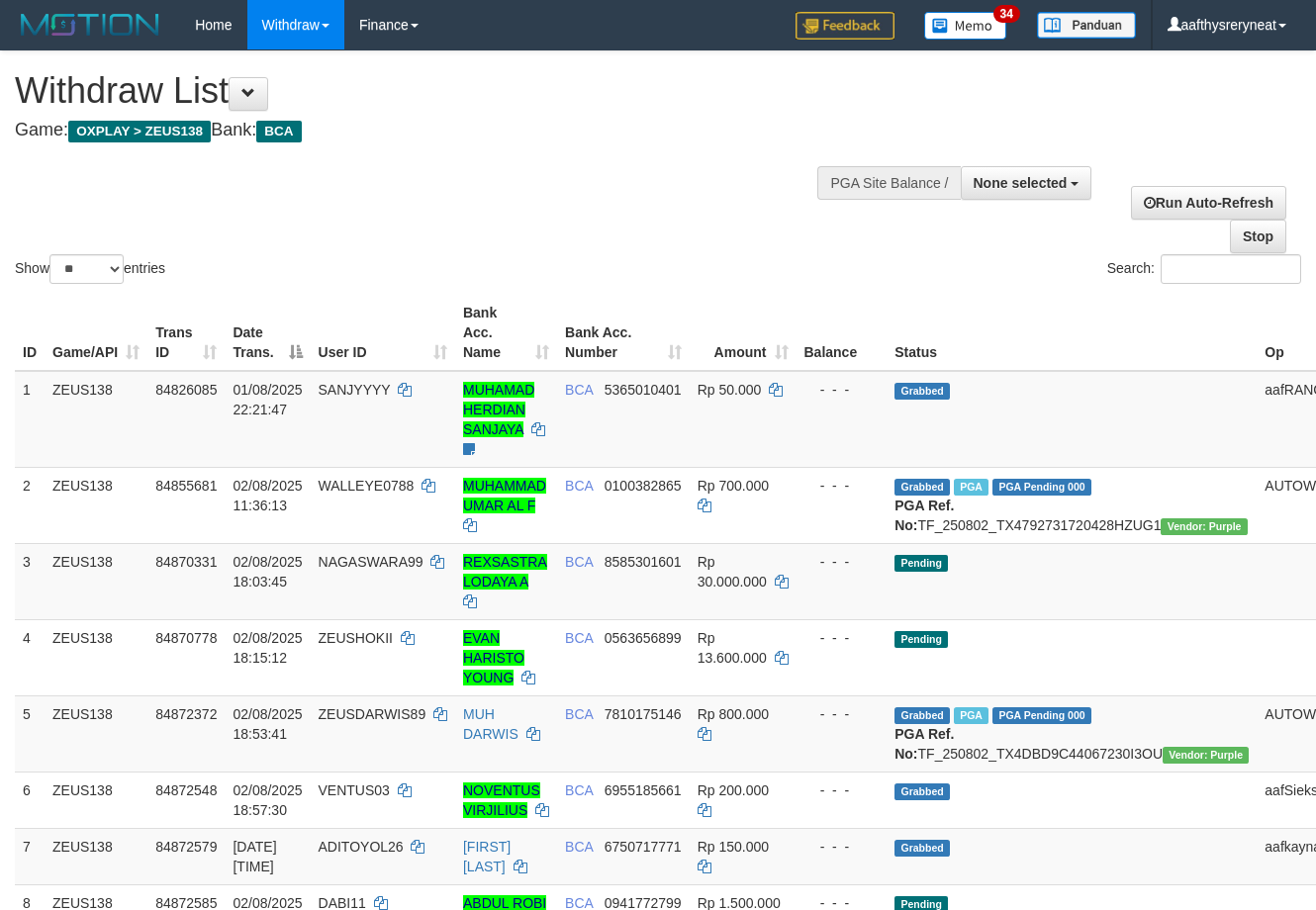 select 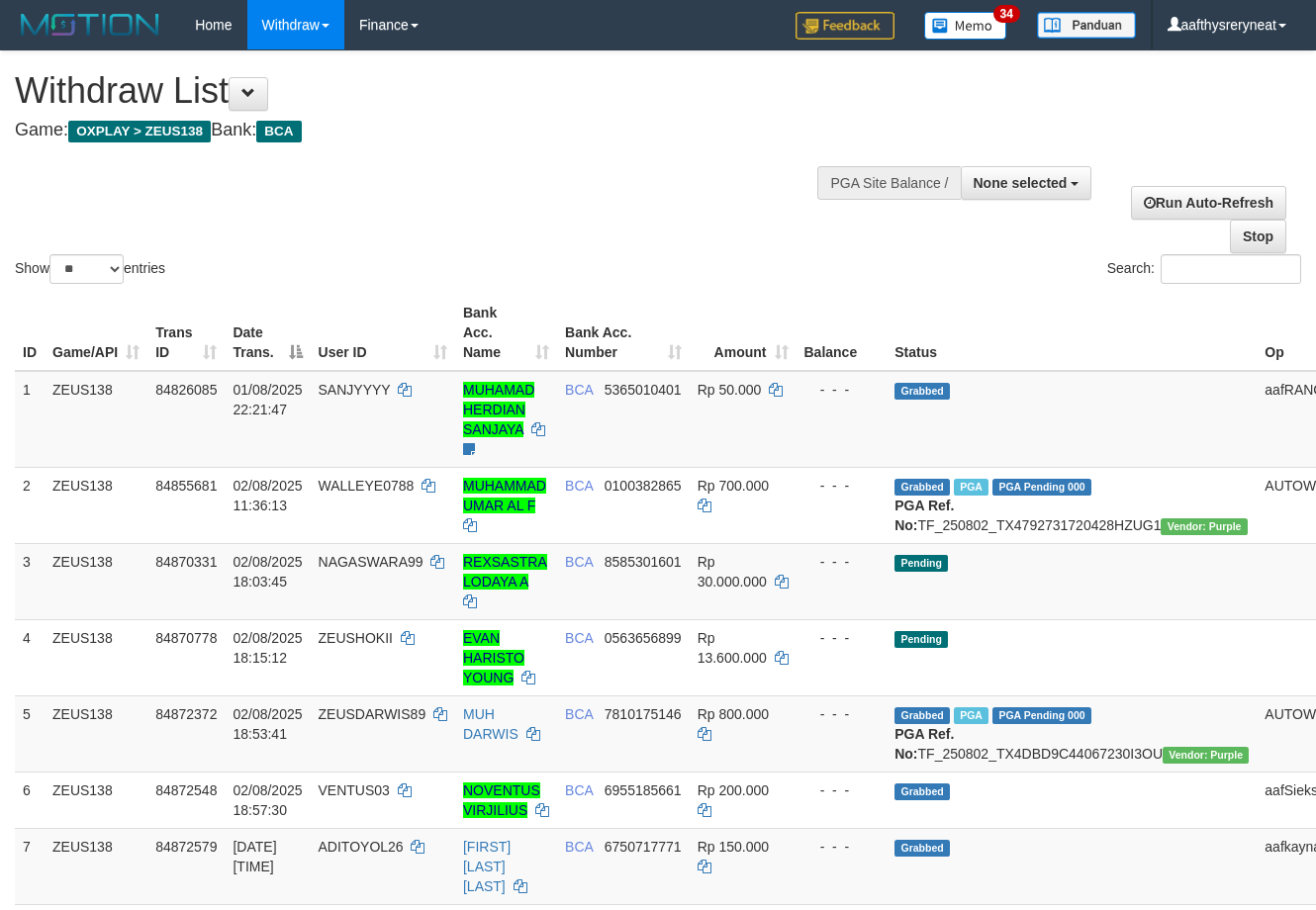select 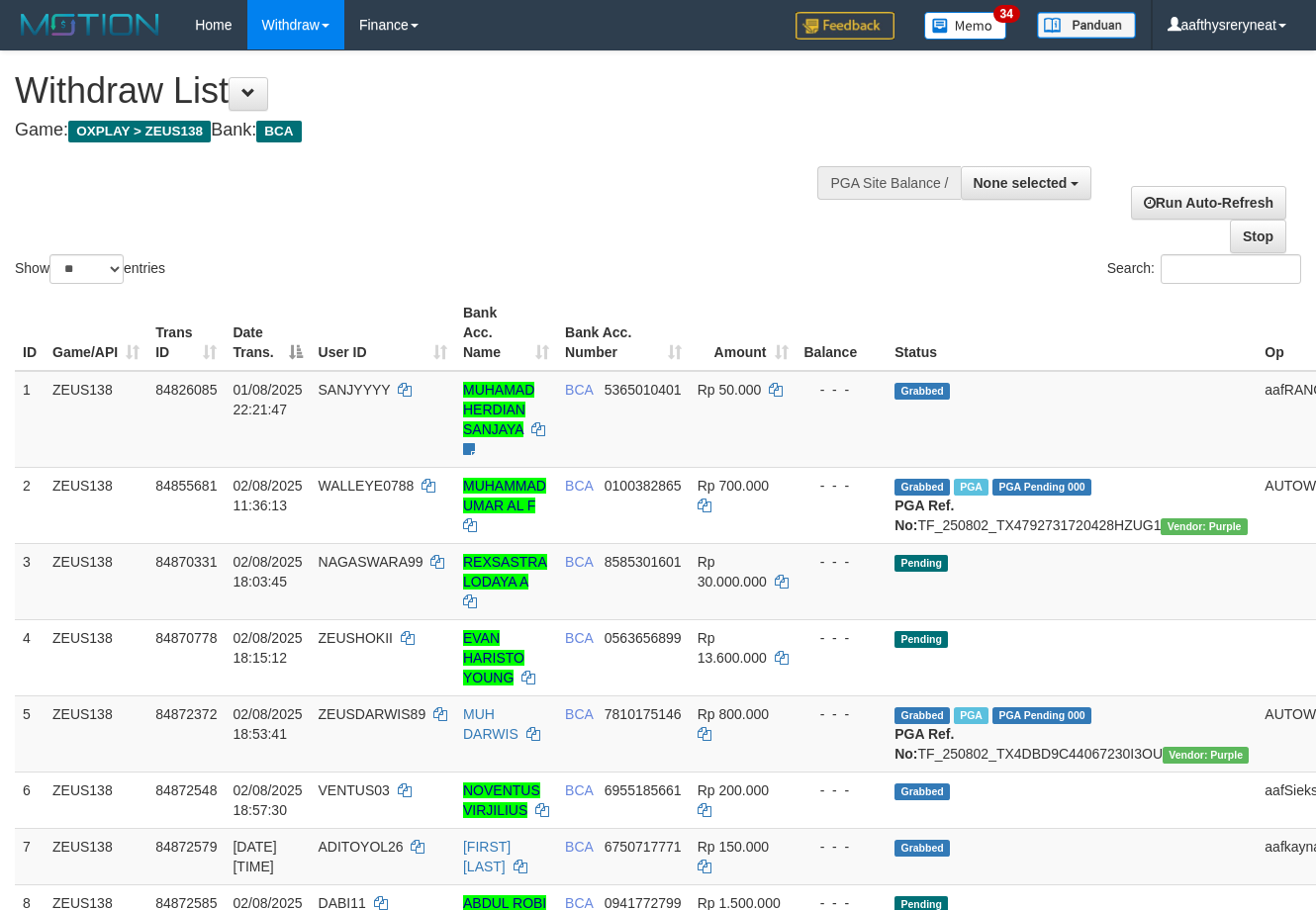 select 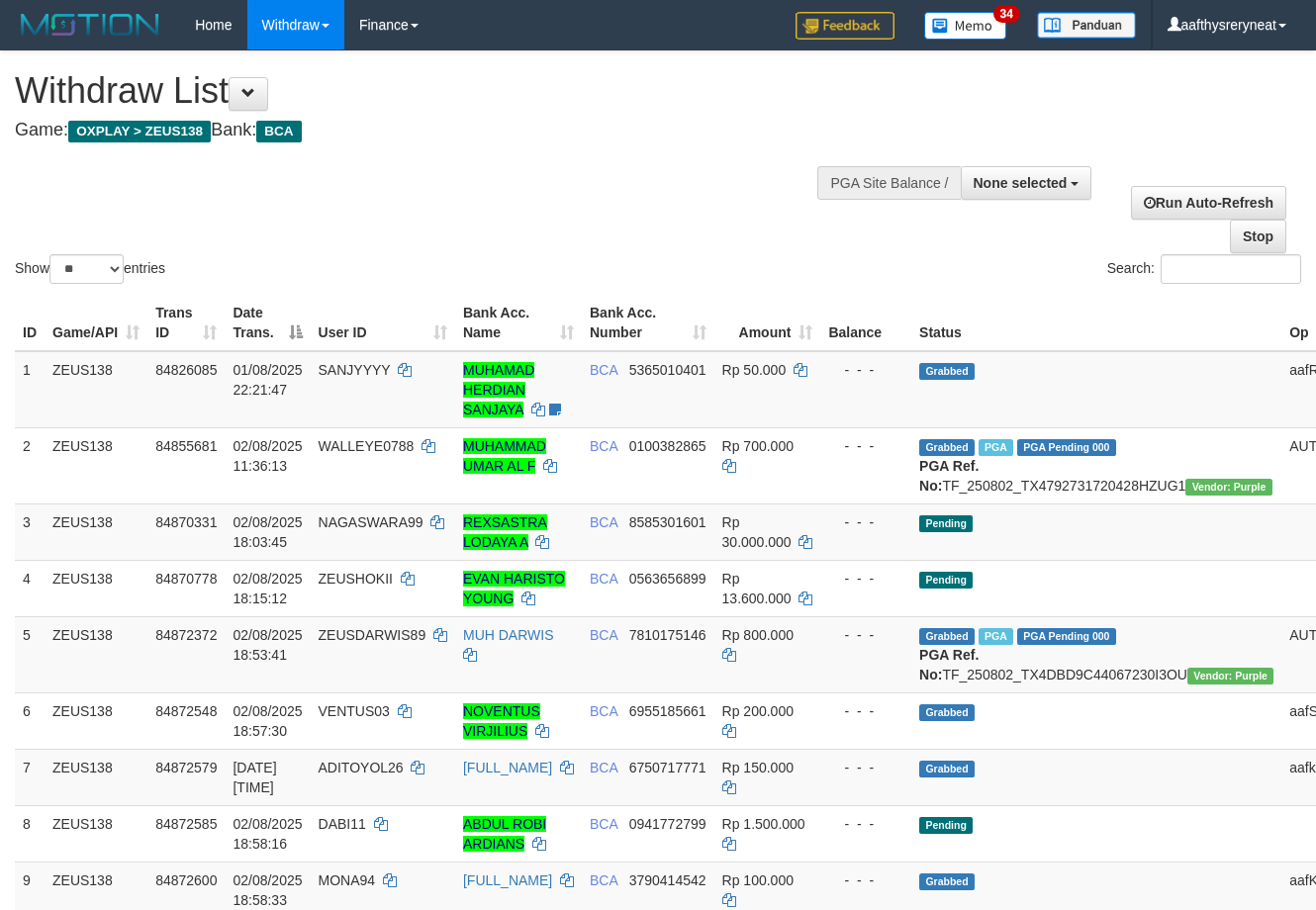 select 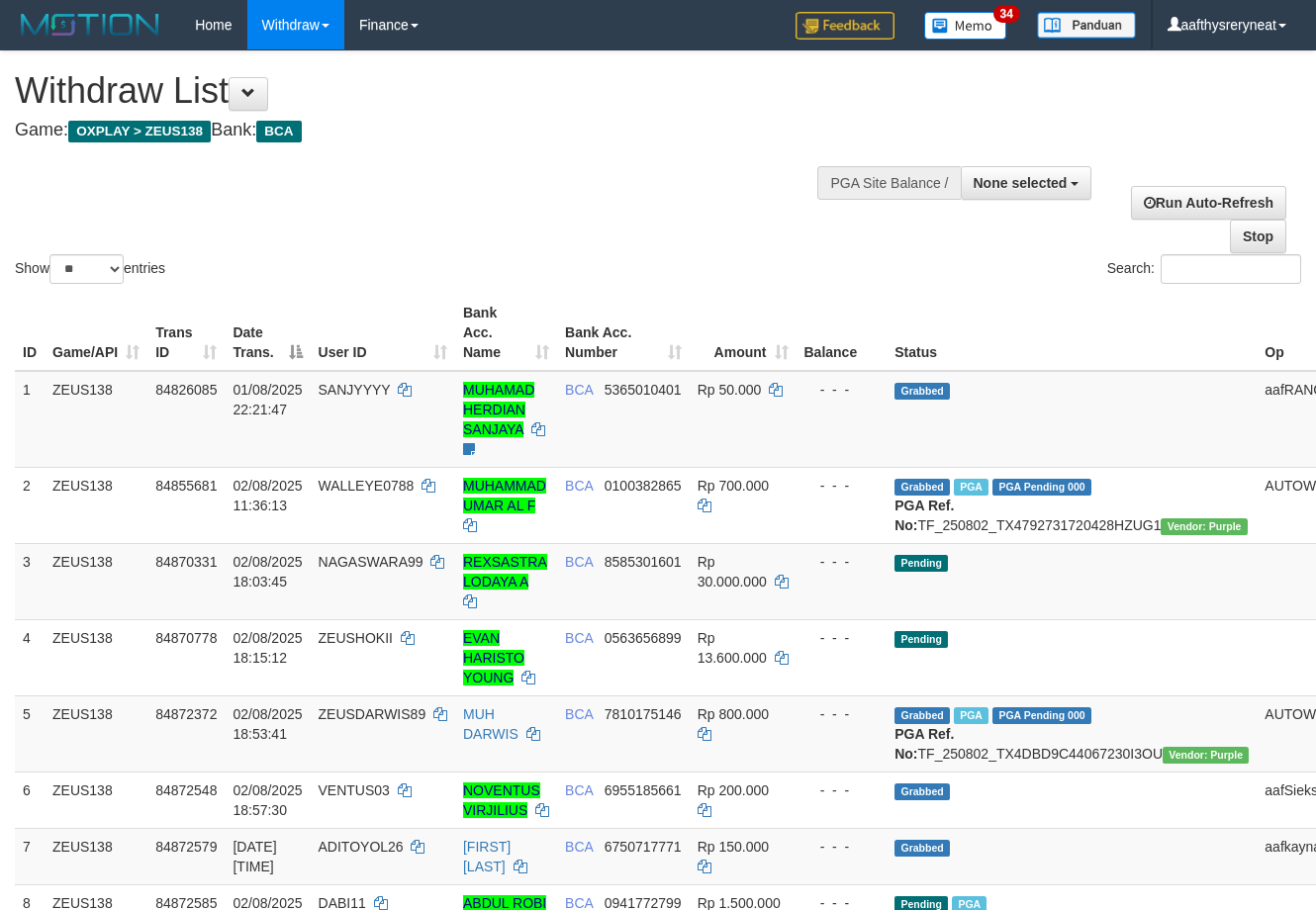 select 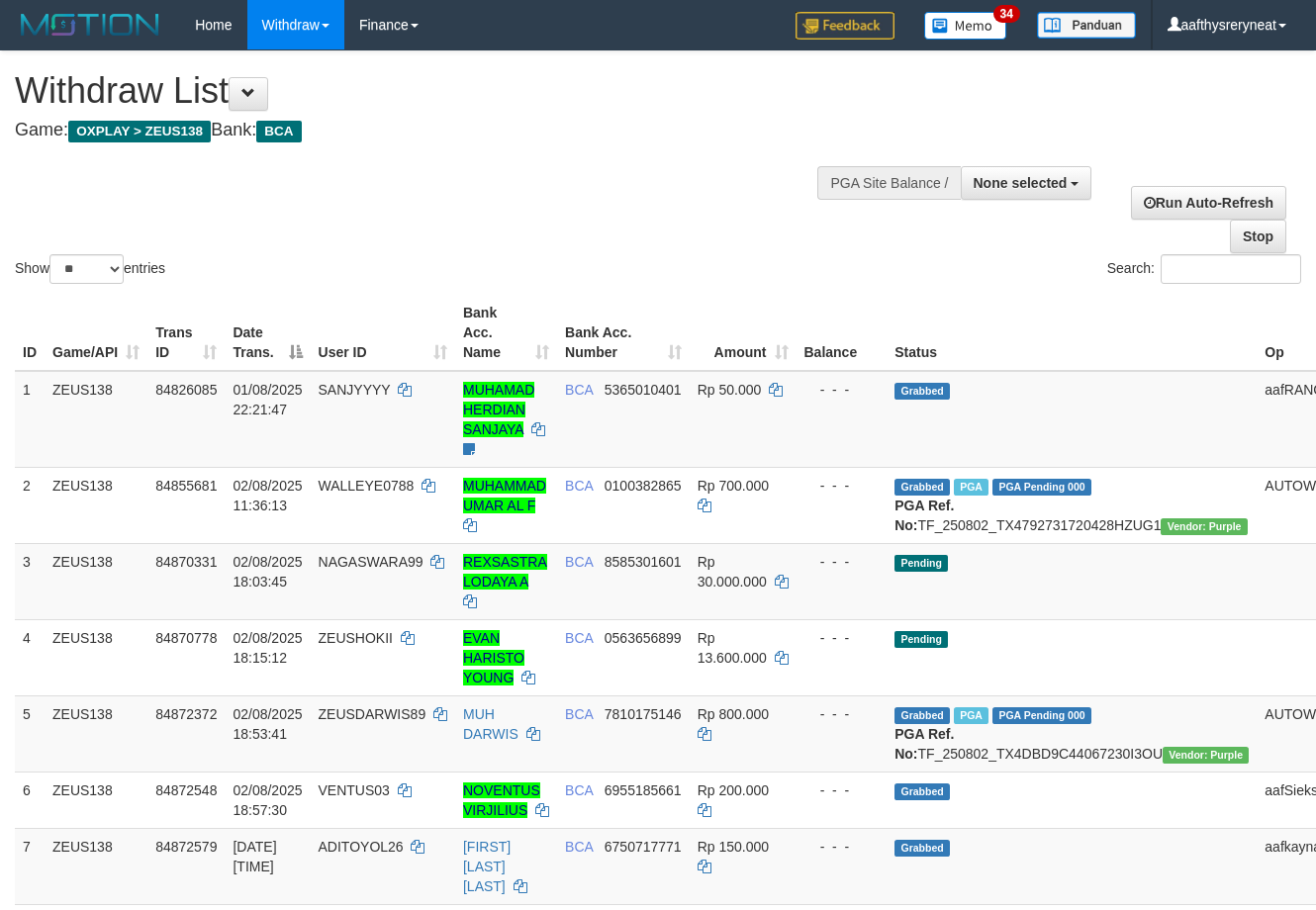 select 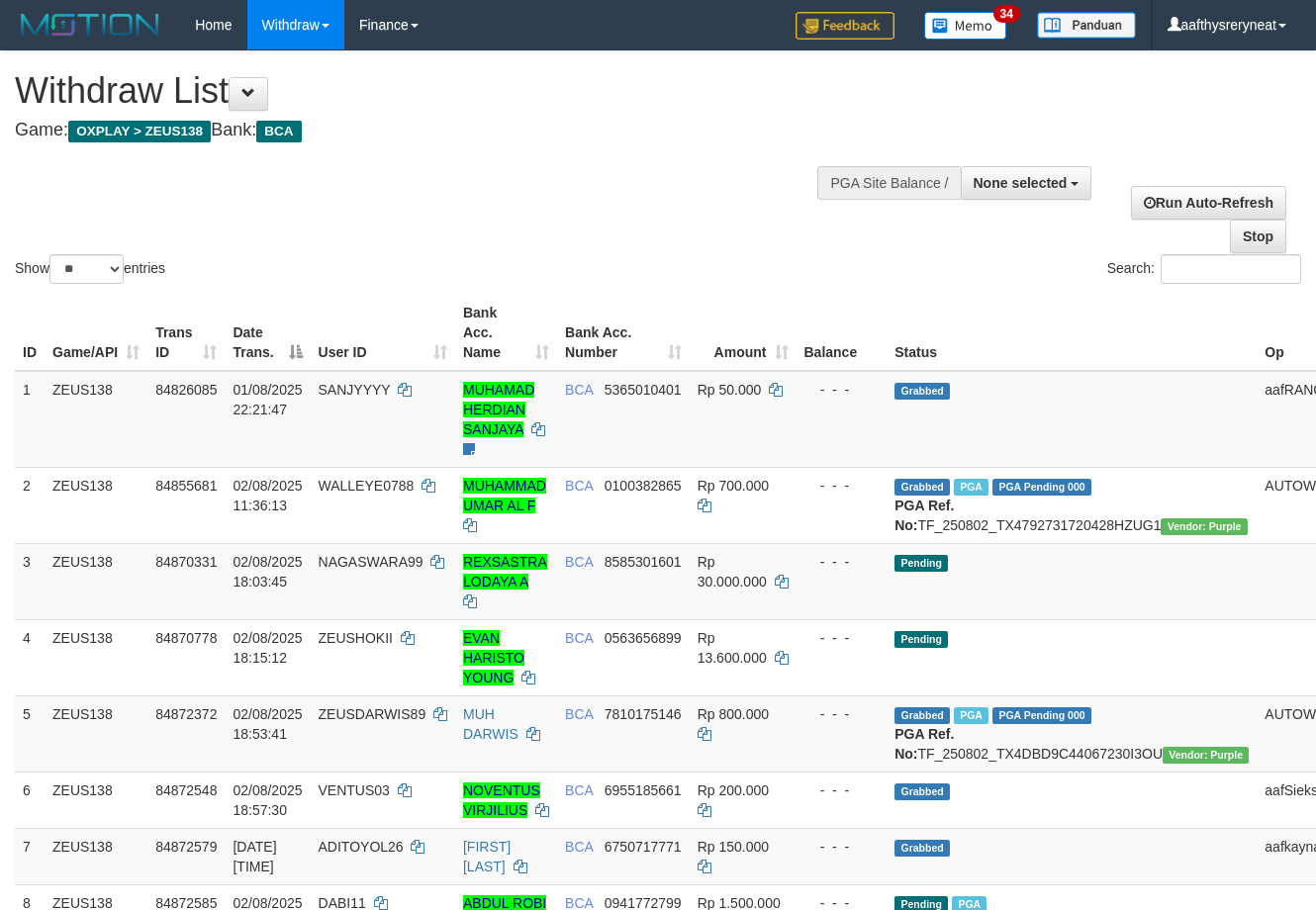 select 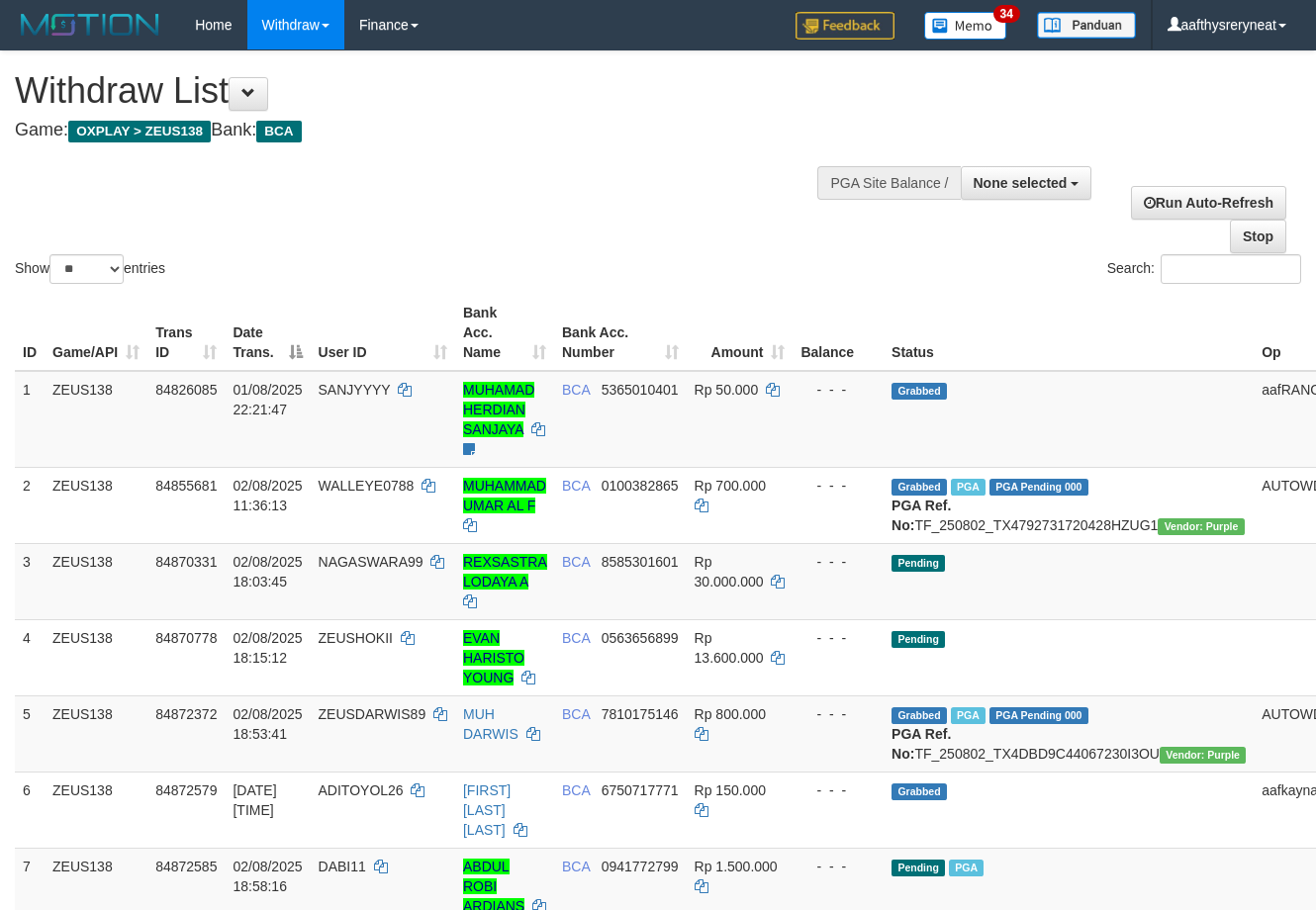 select 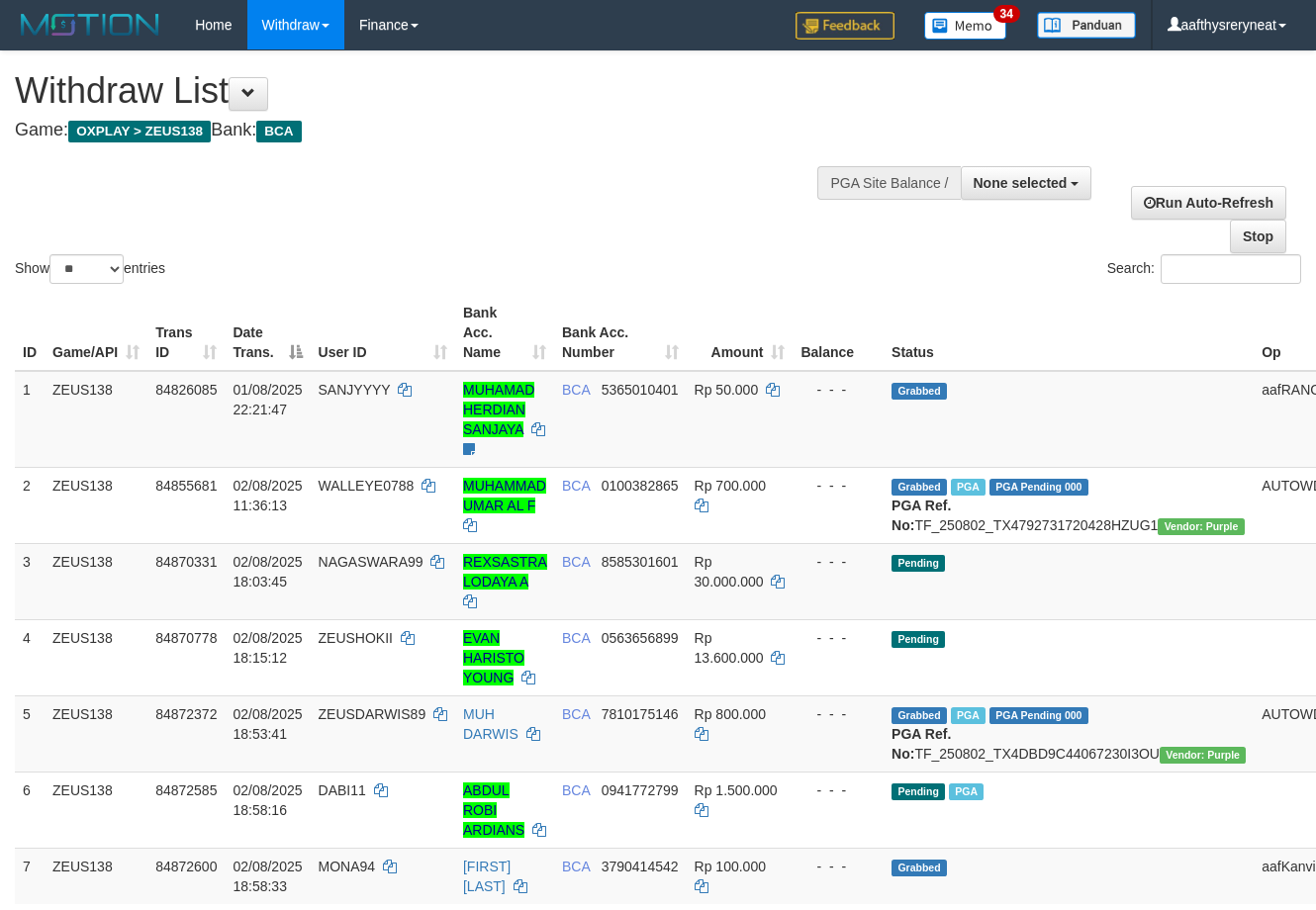 select 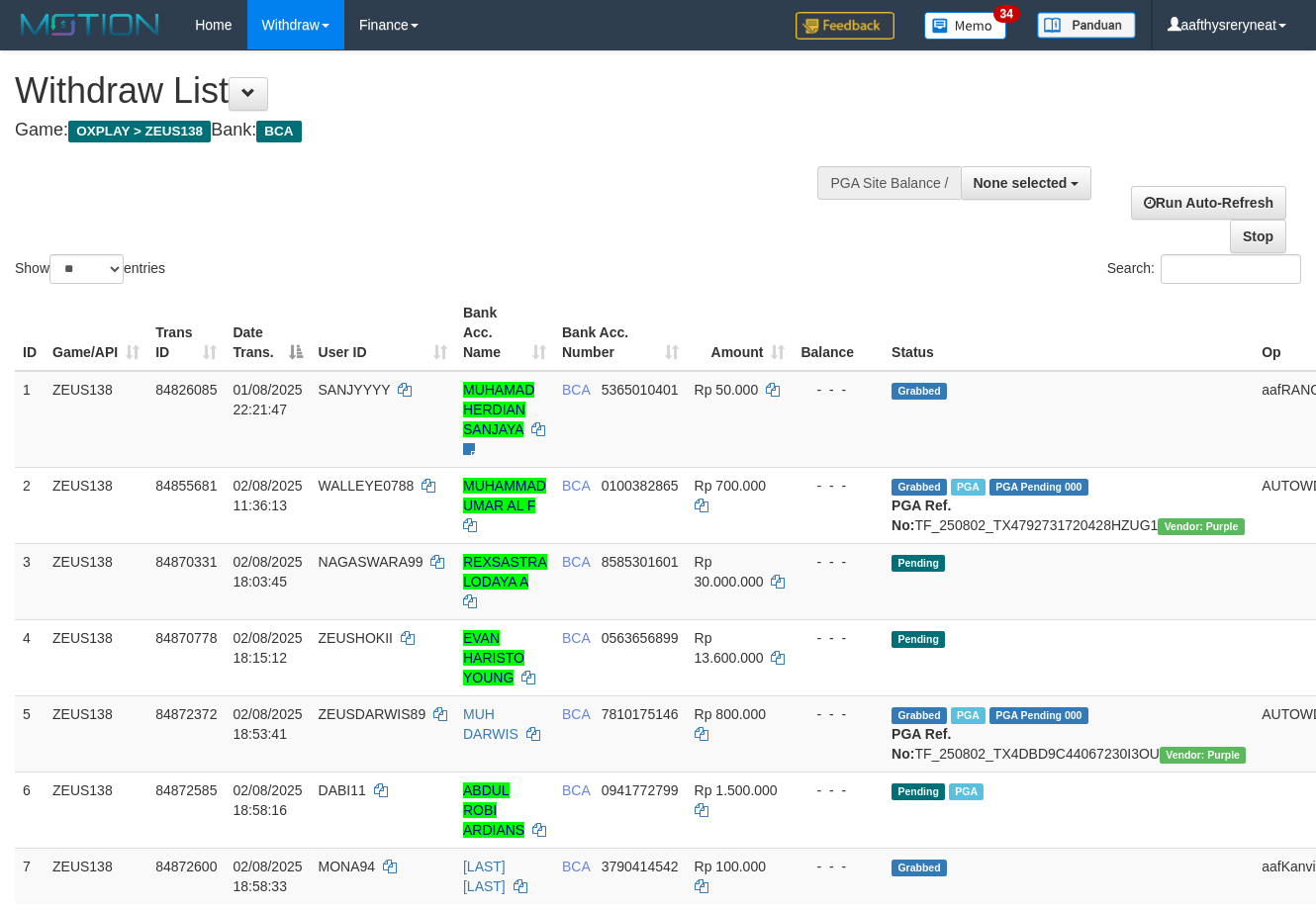select 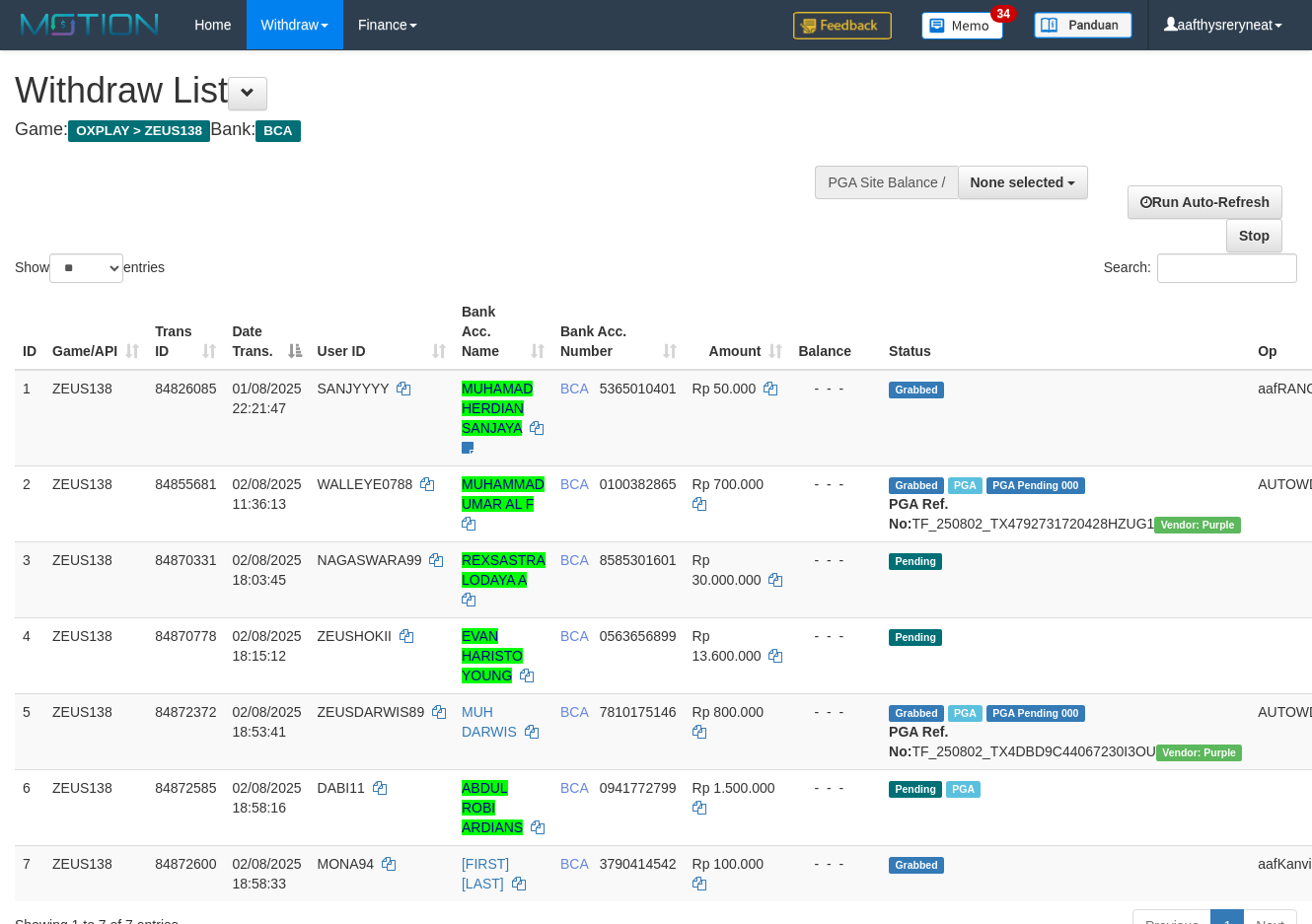 select 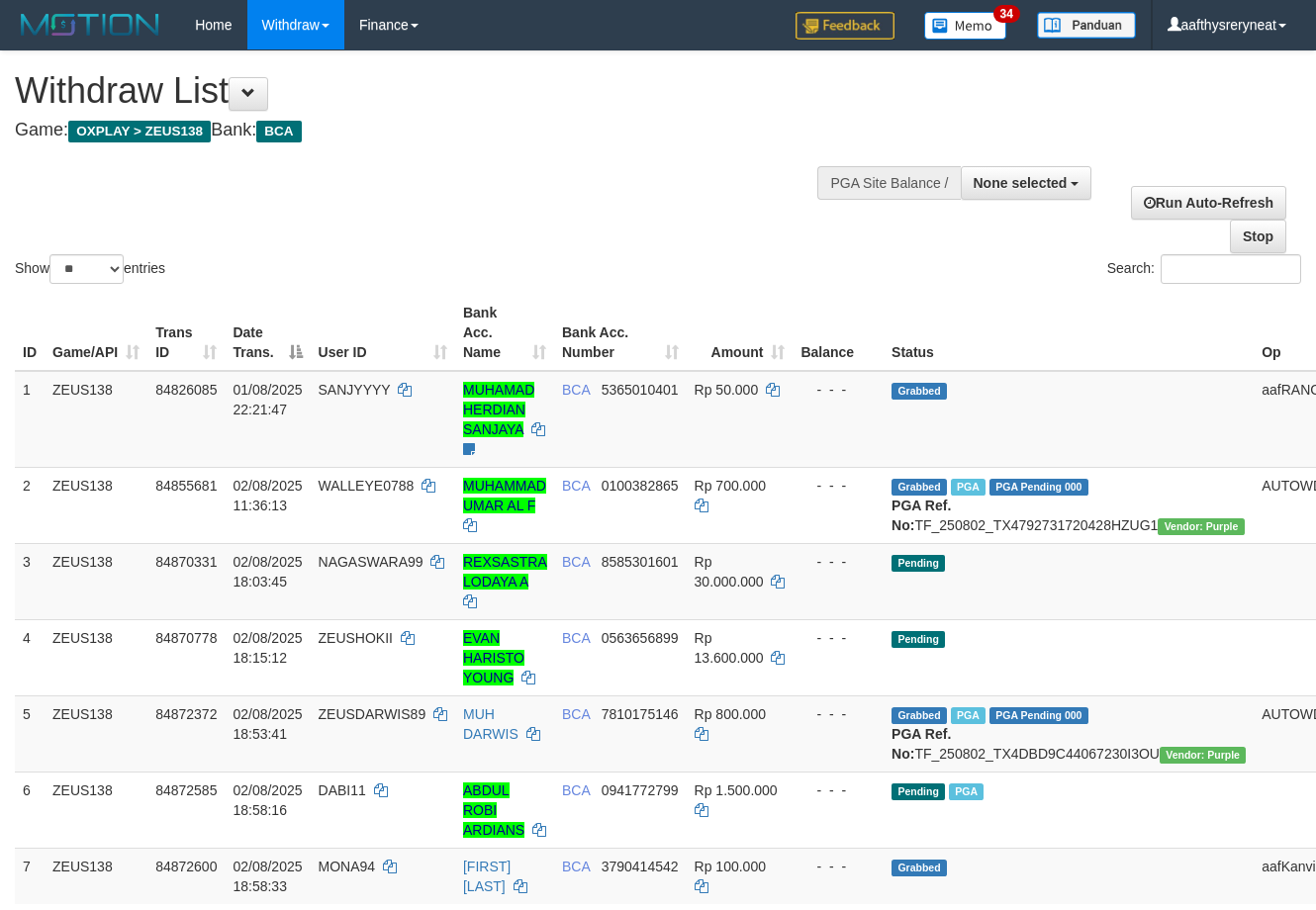 select 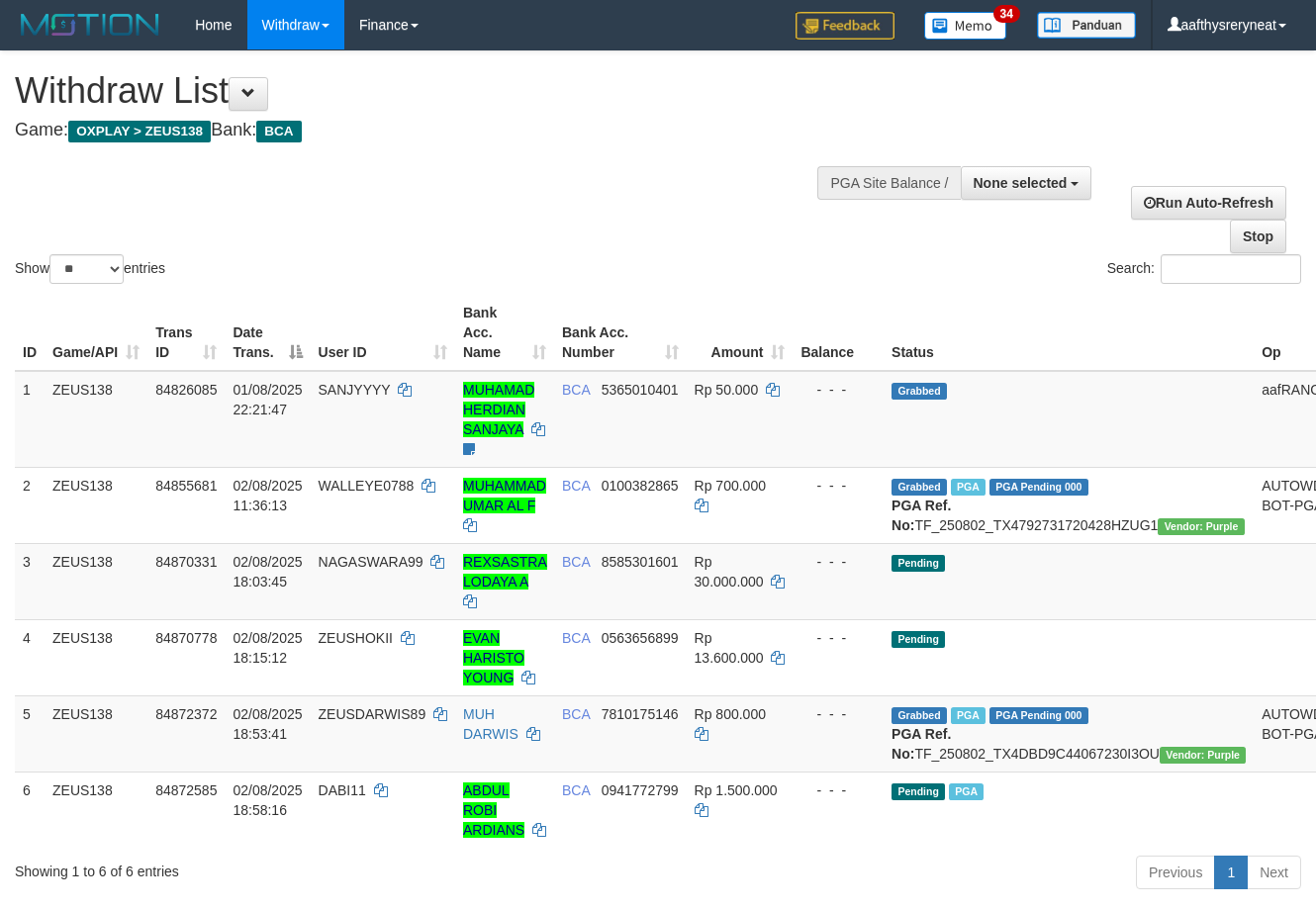 select 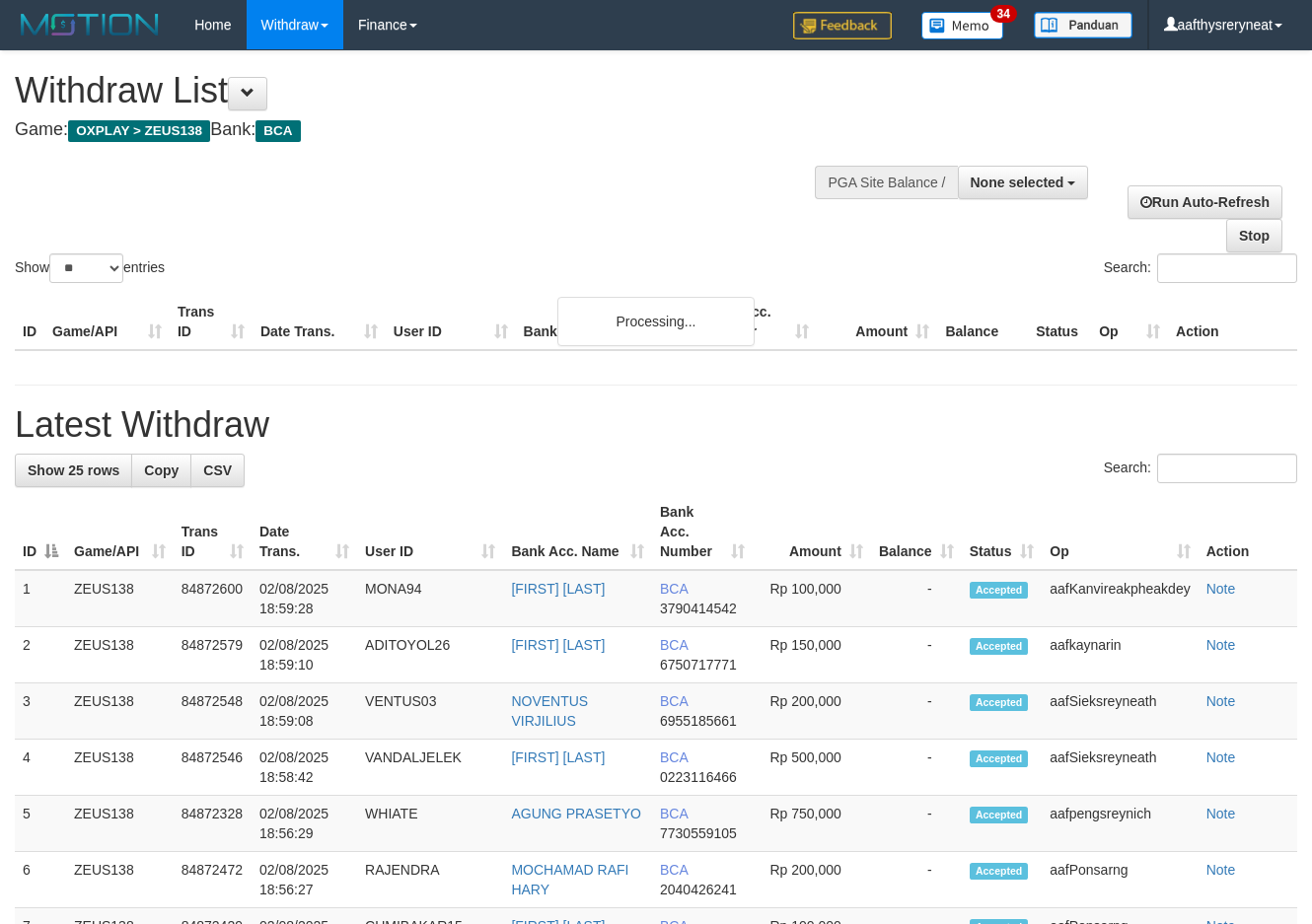 select 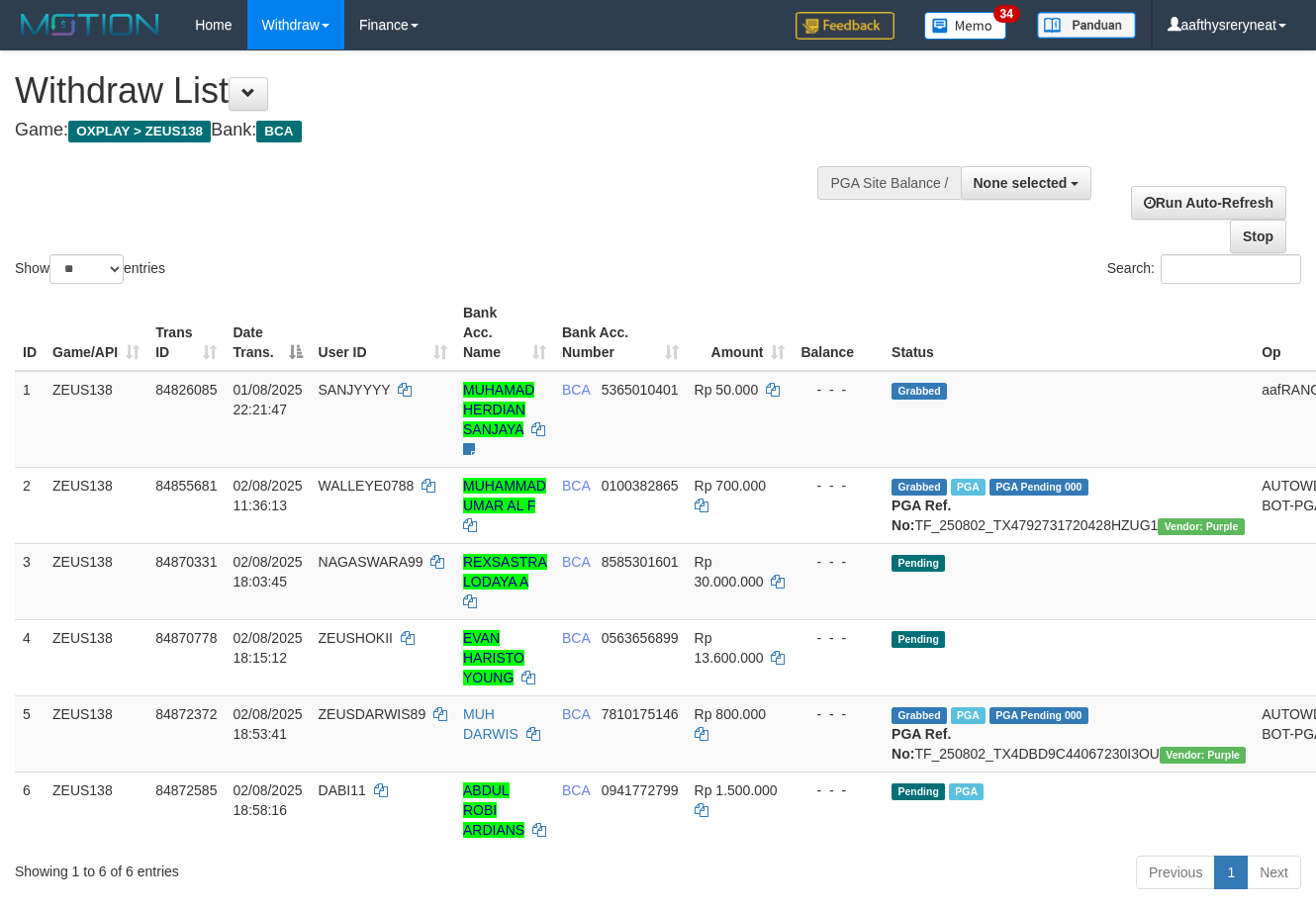 select 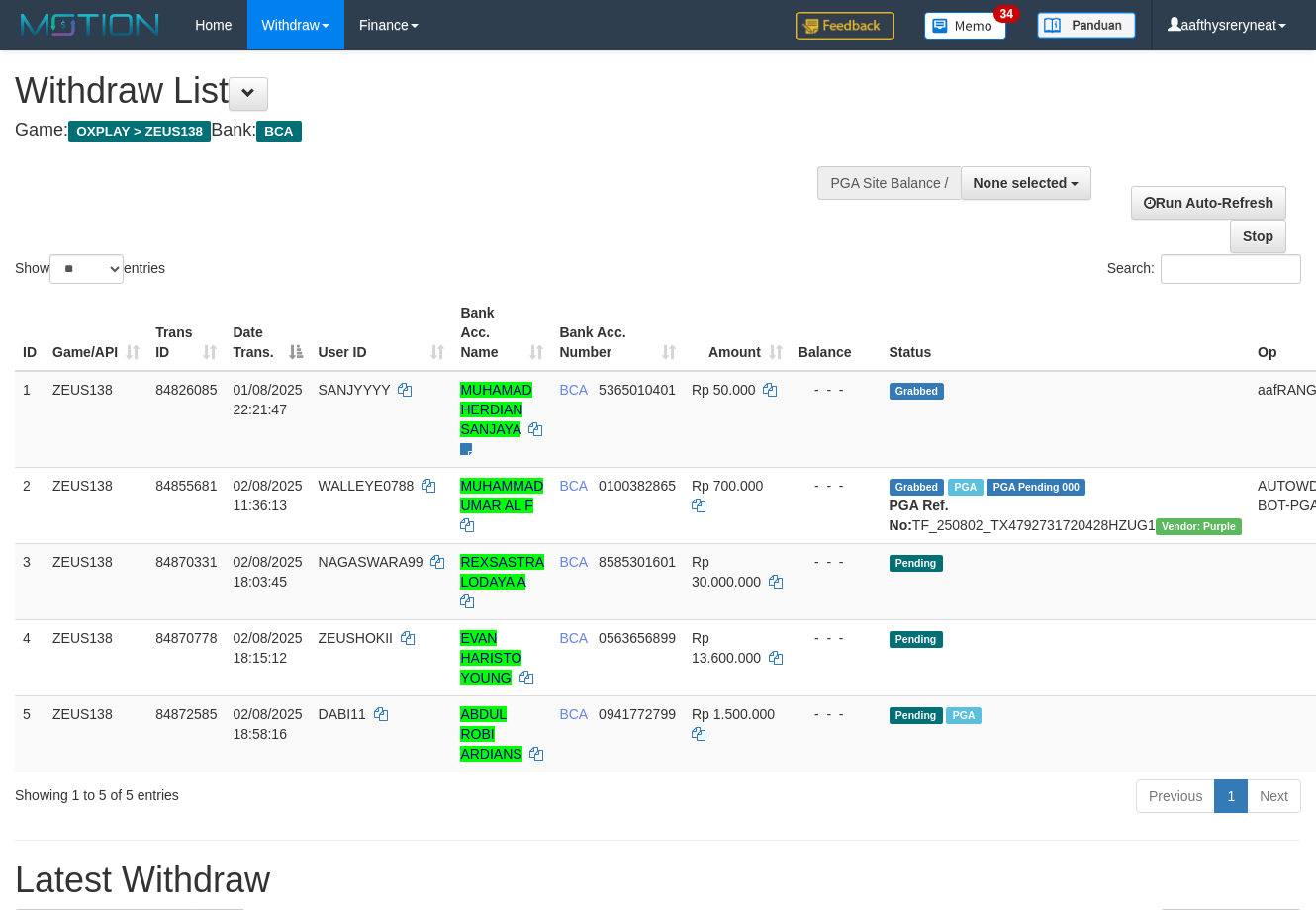select 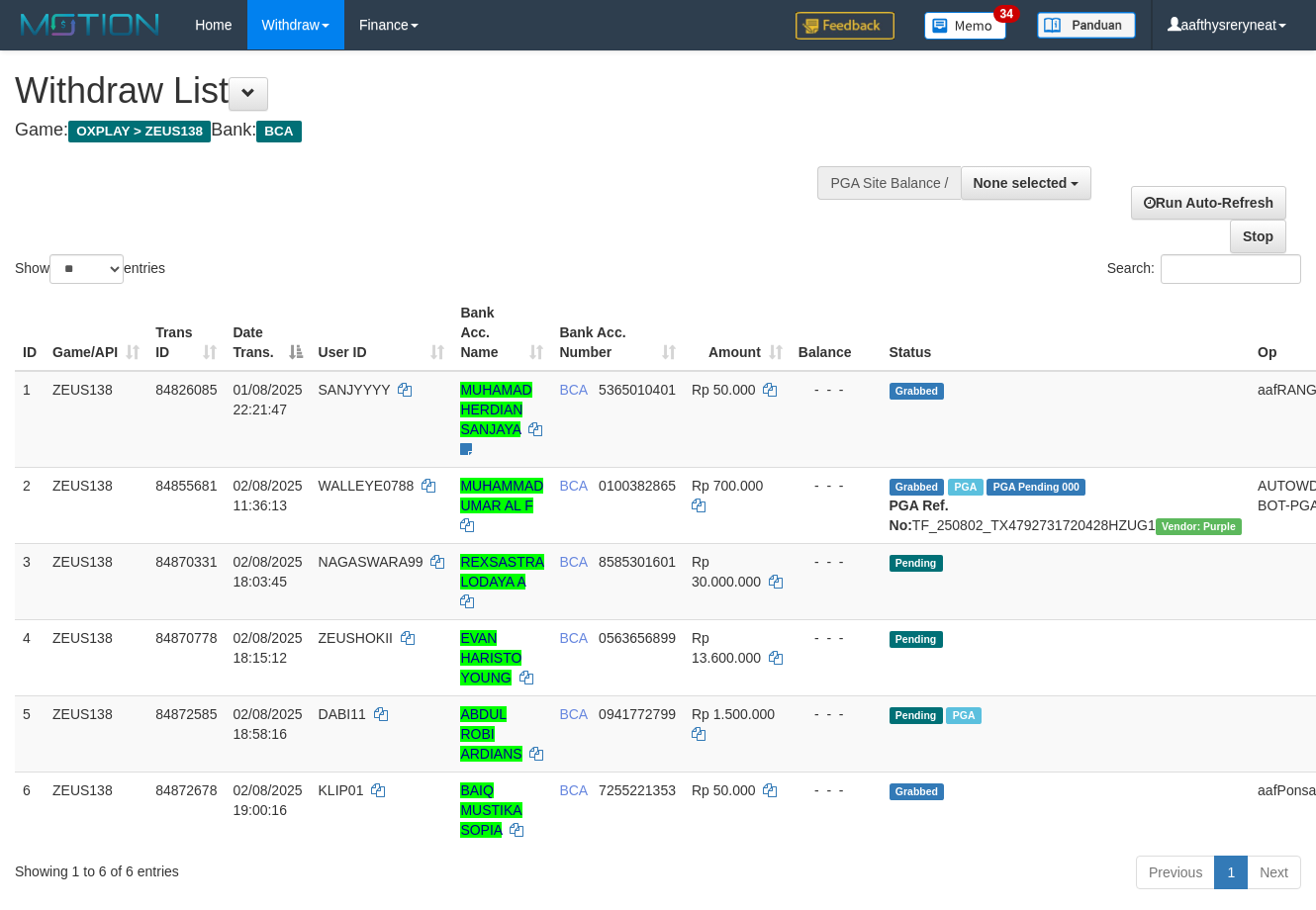 select 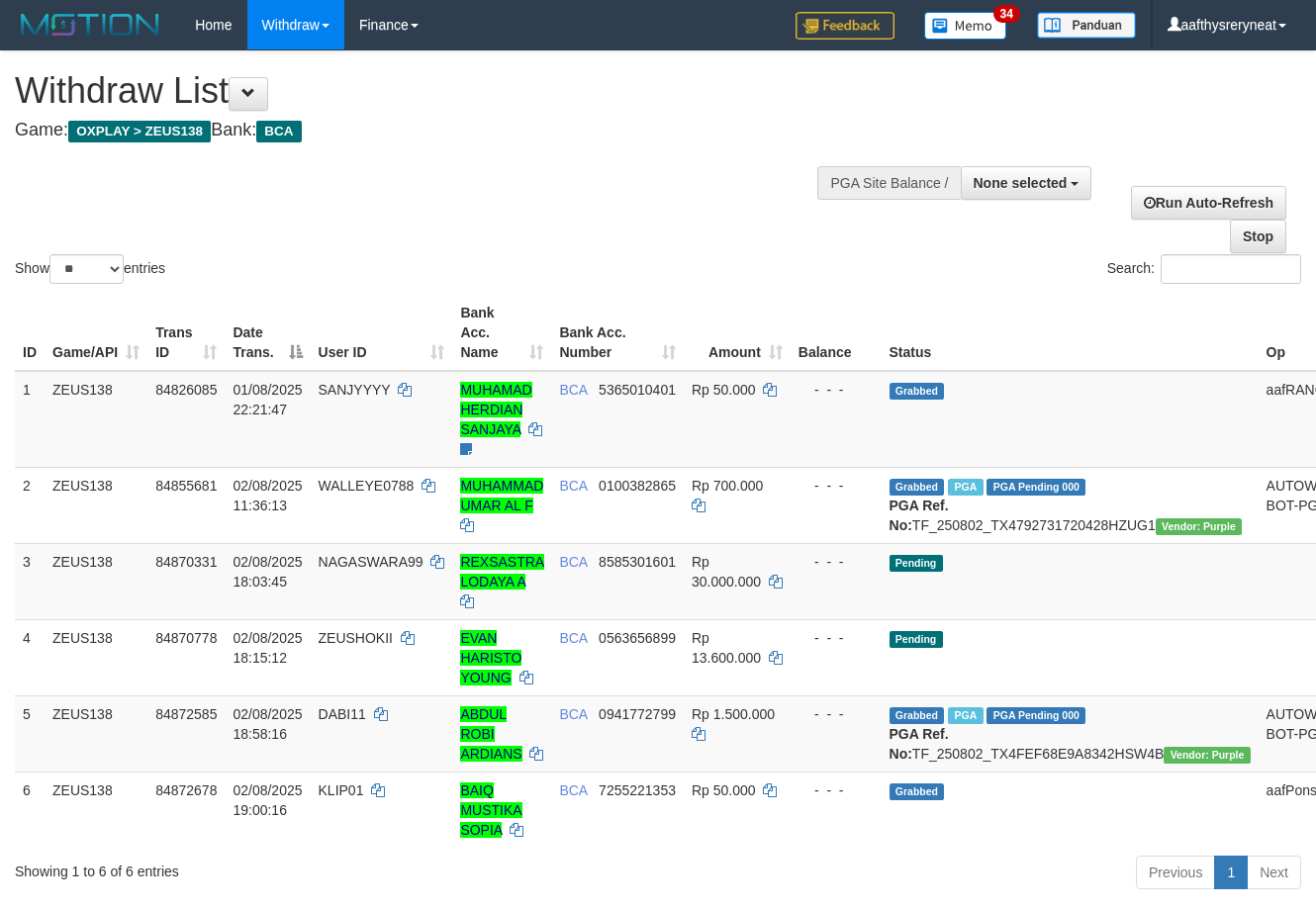 select 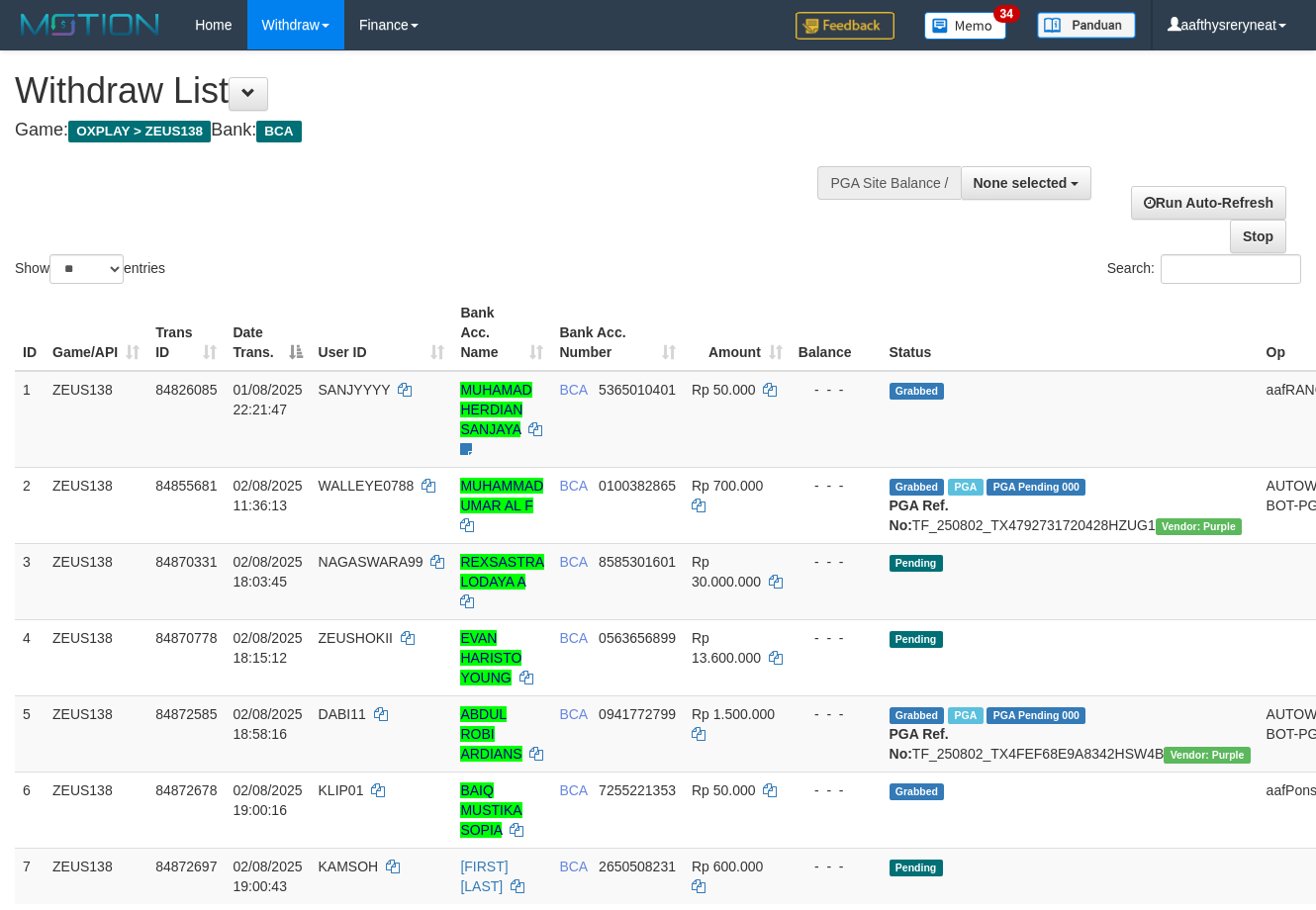 select 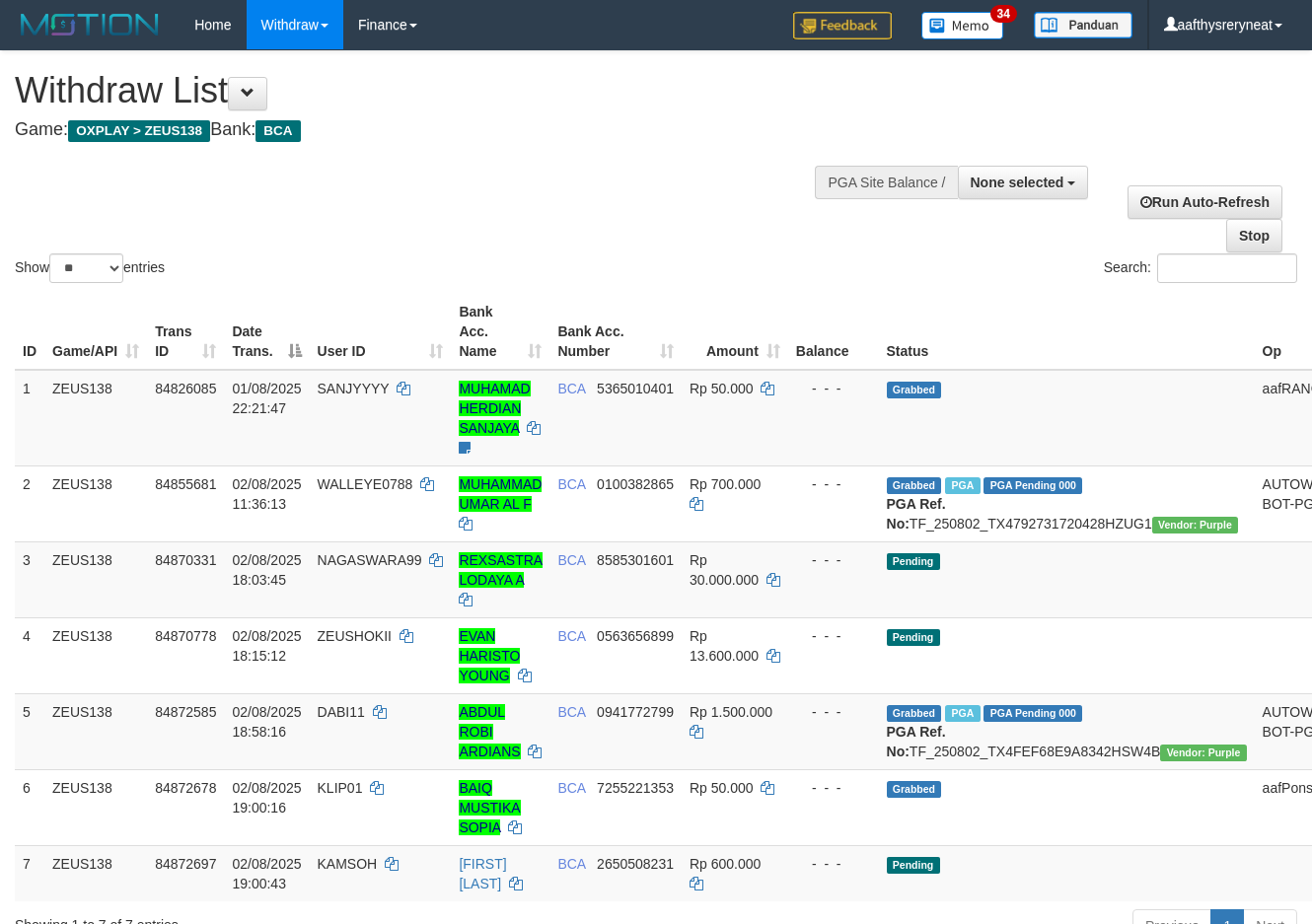 select 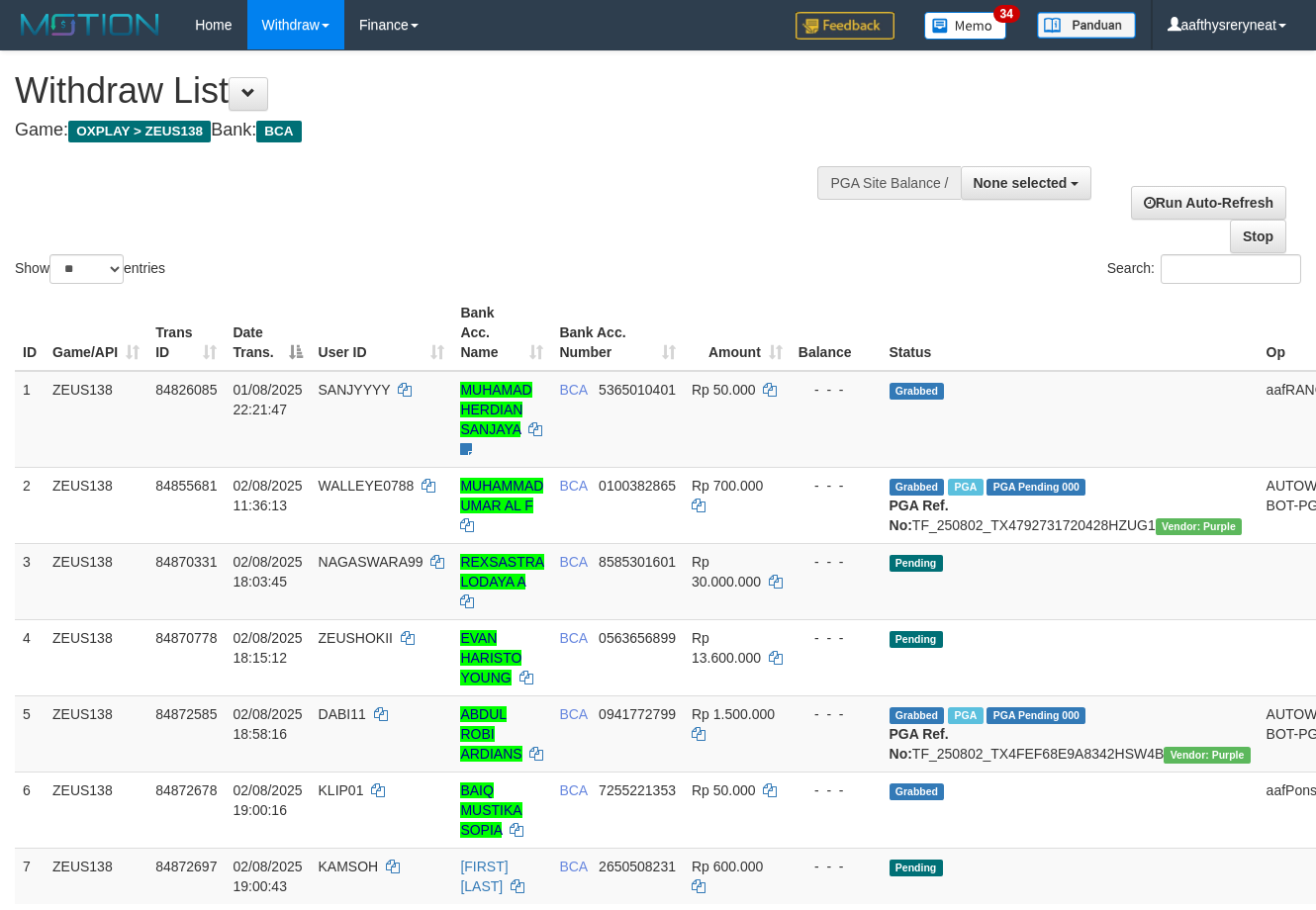 select 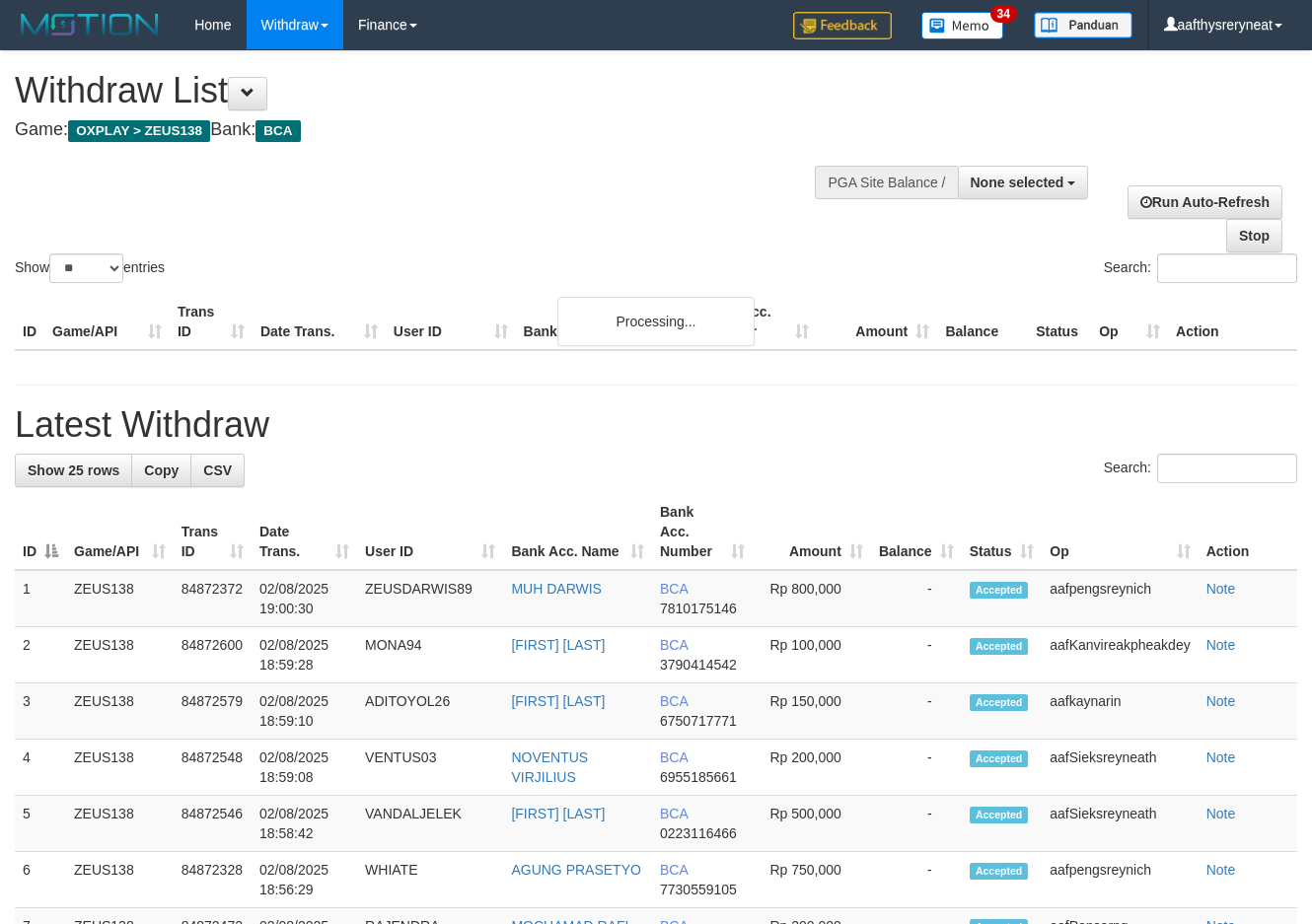 select 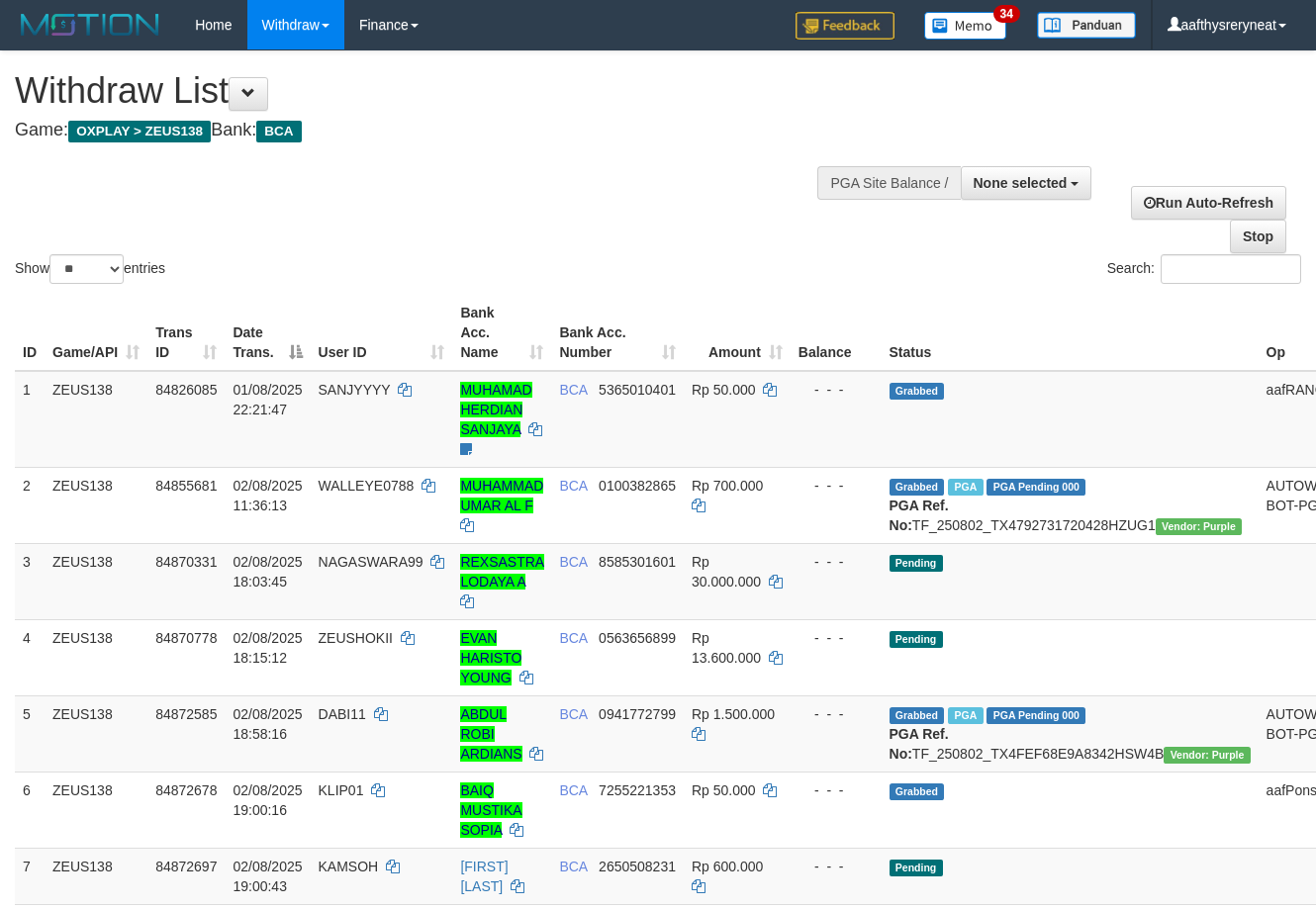 select 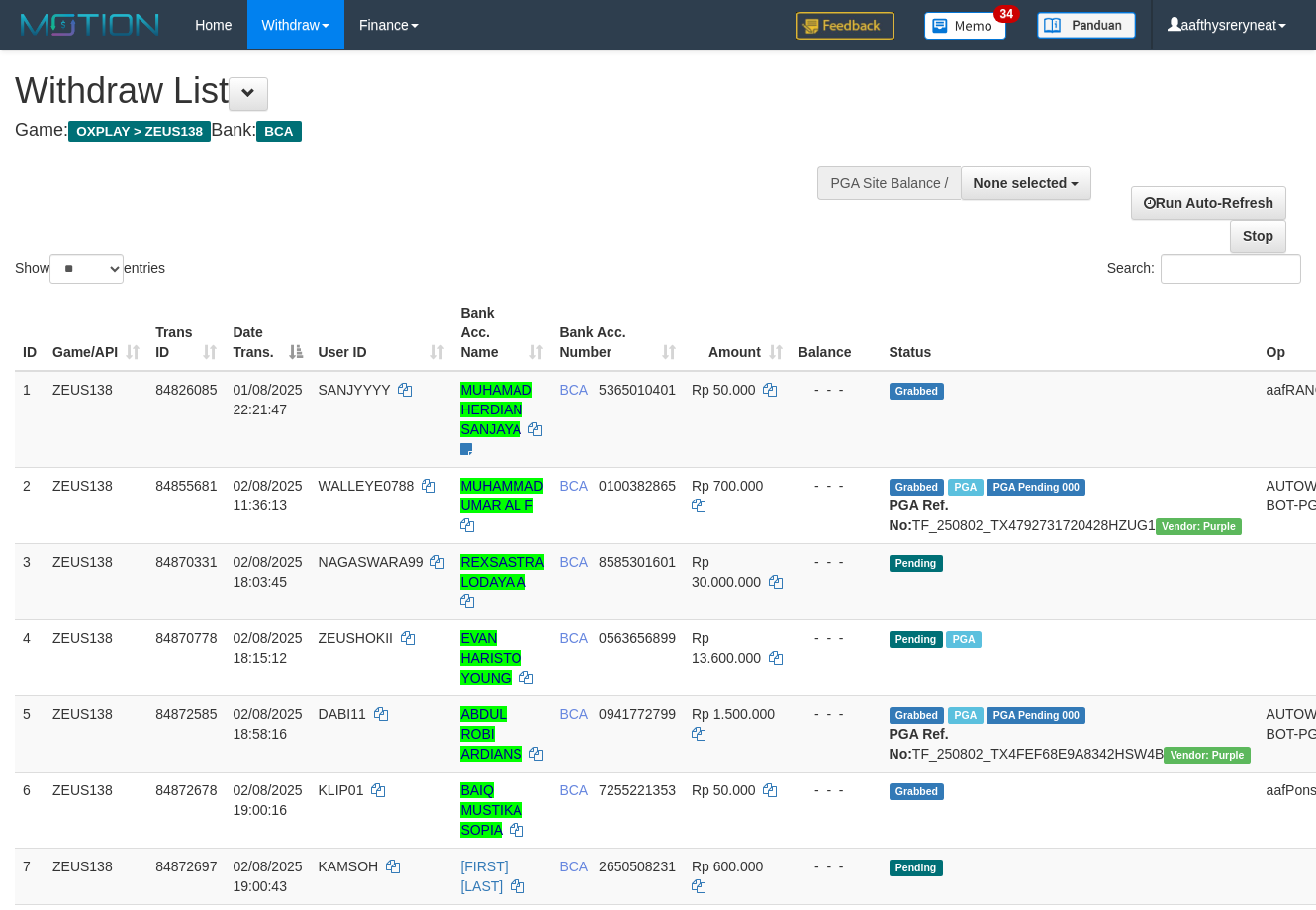 select 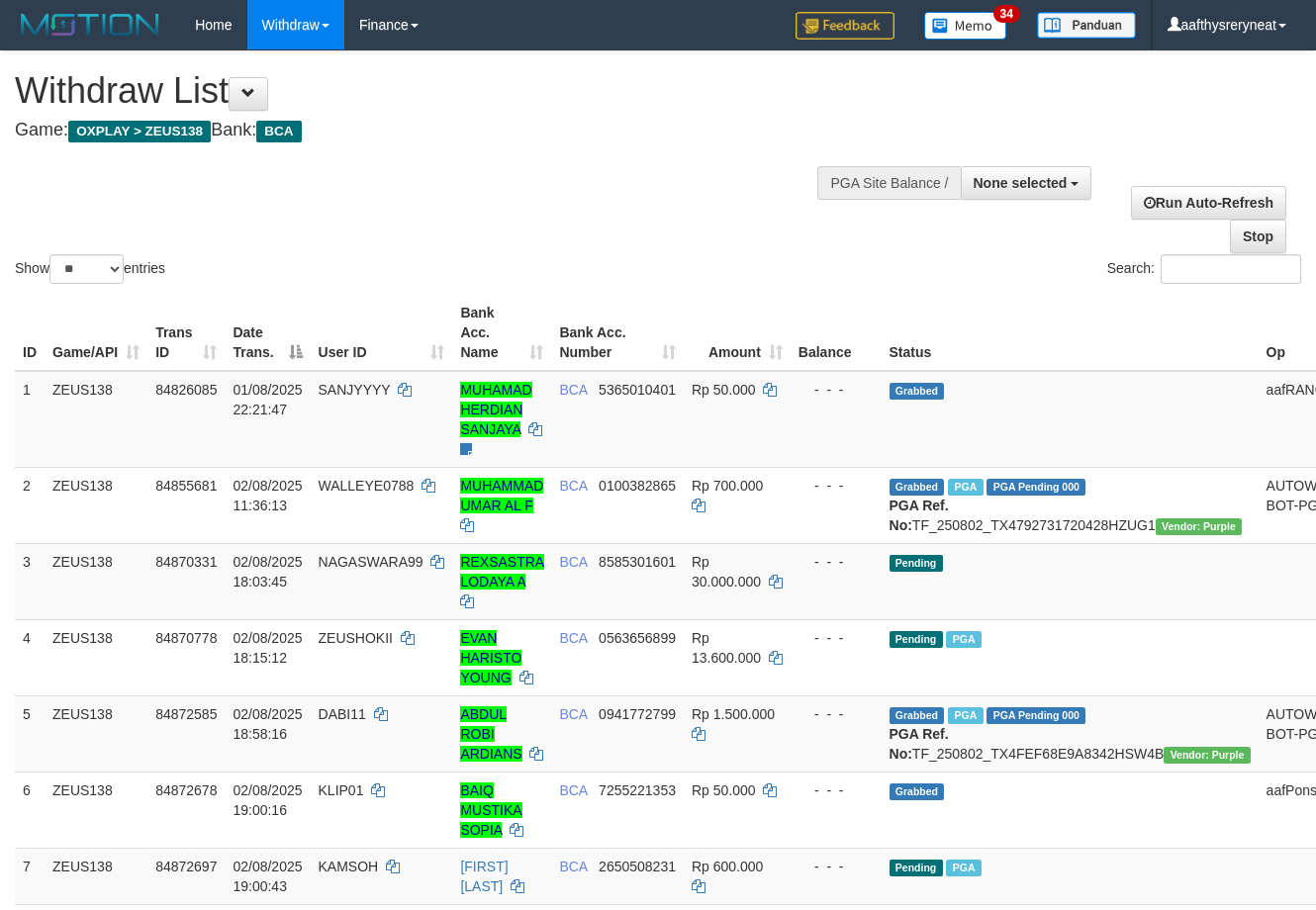 select 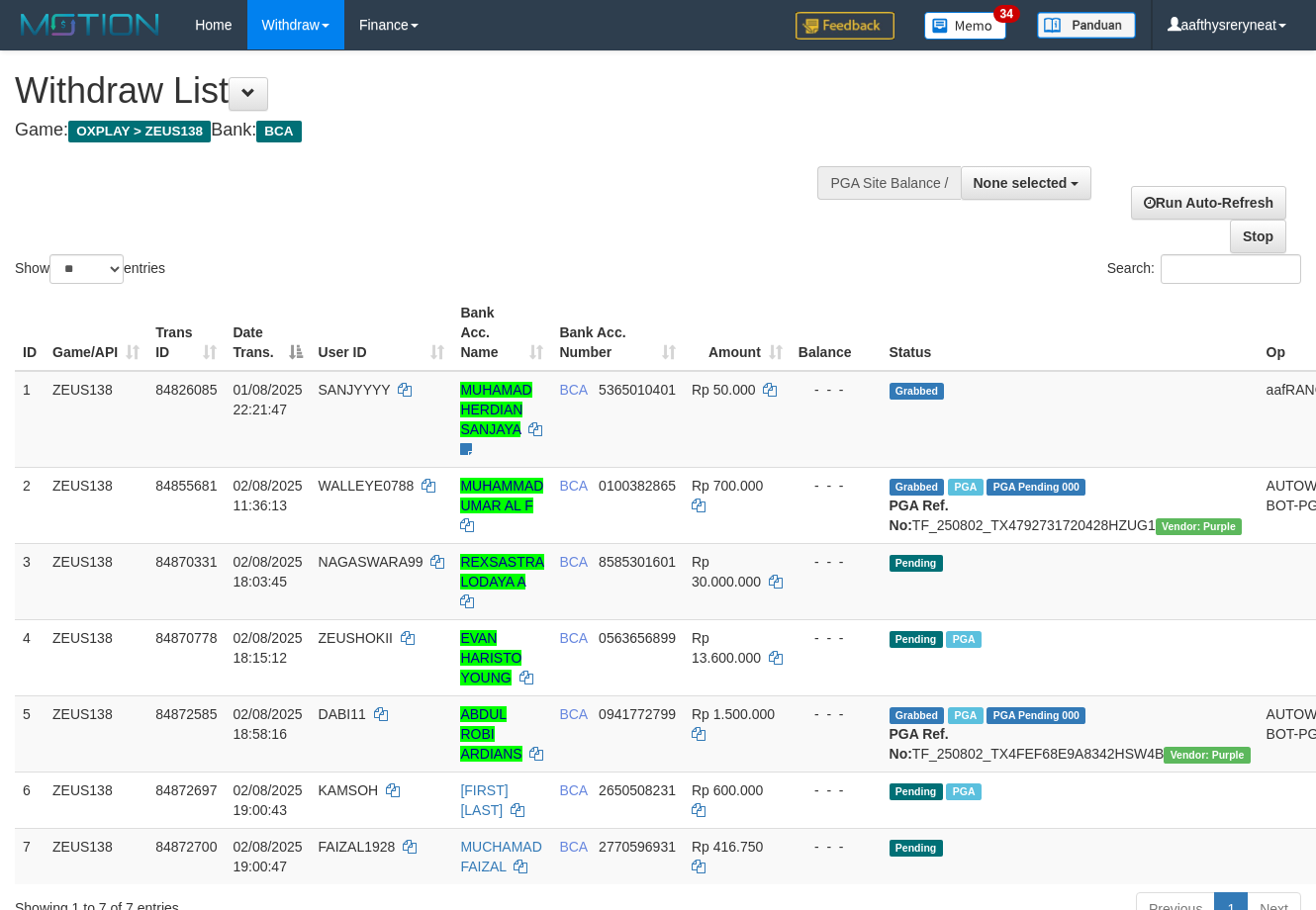select 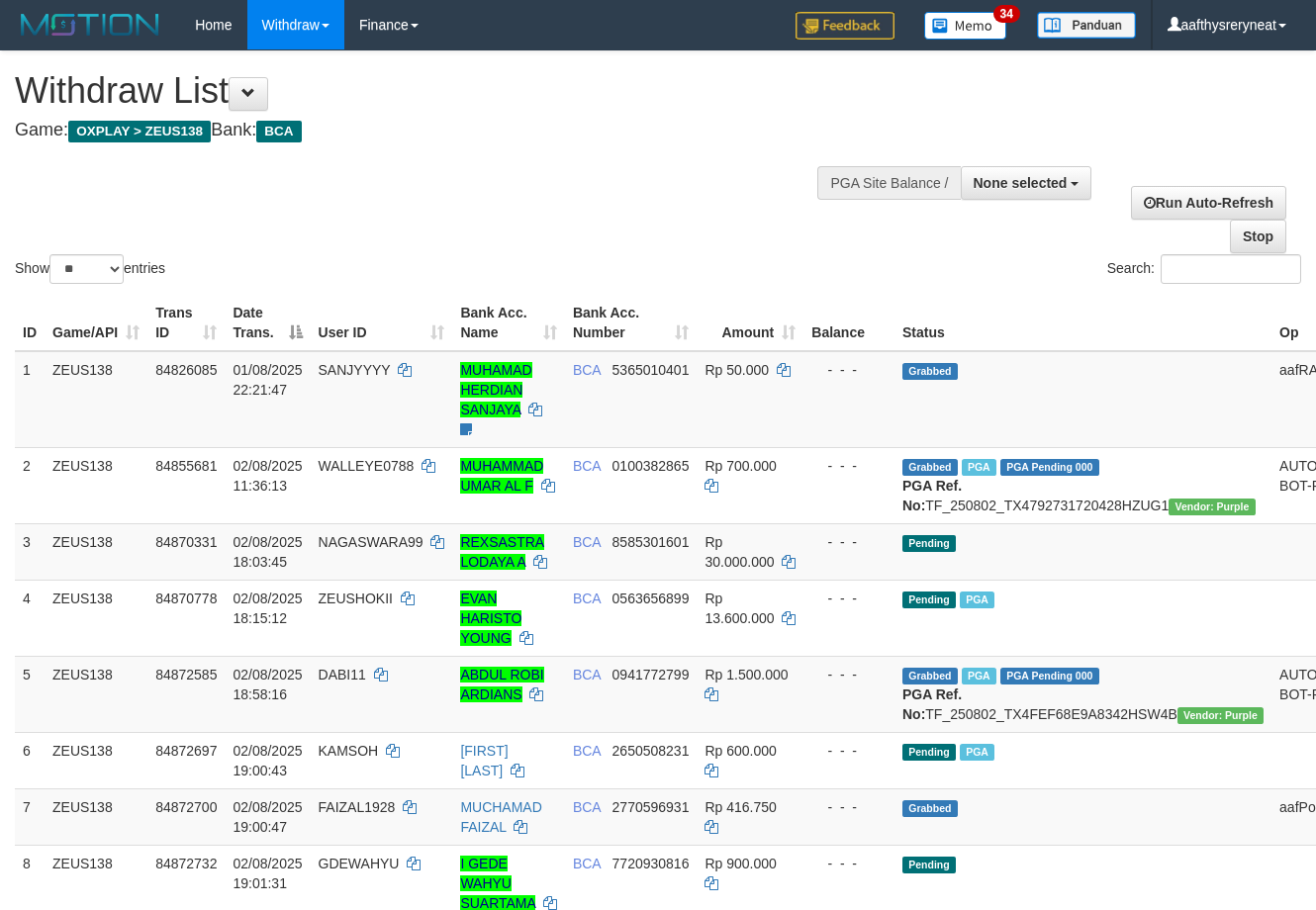 select 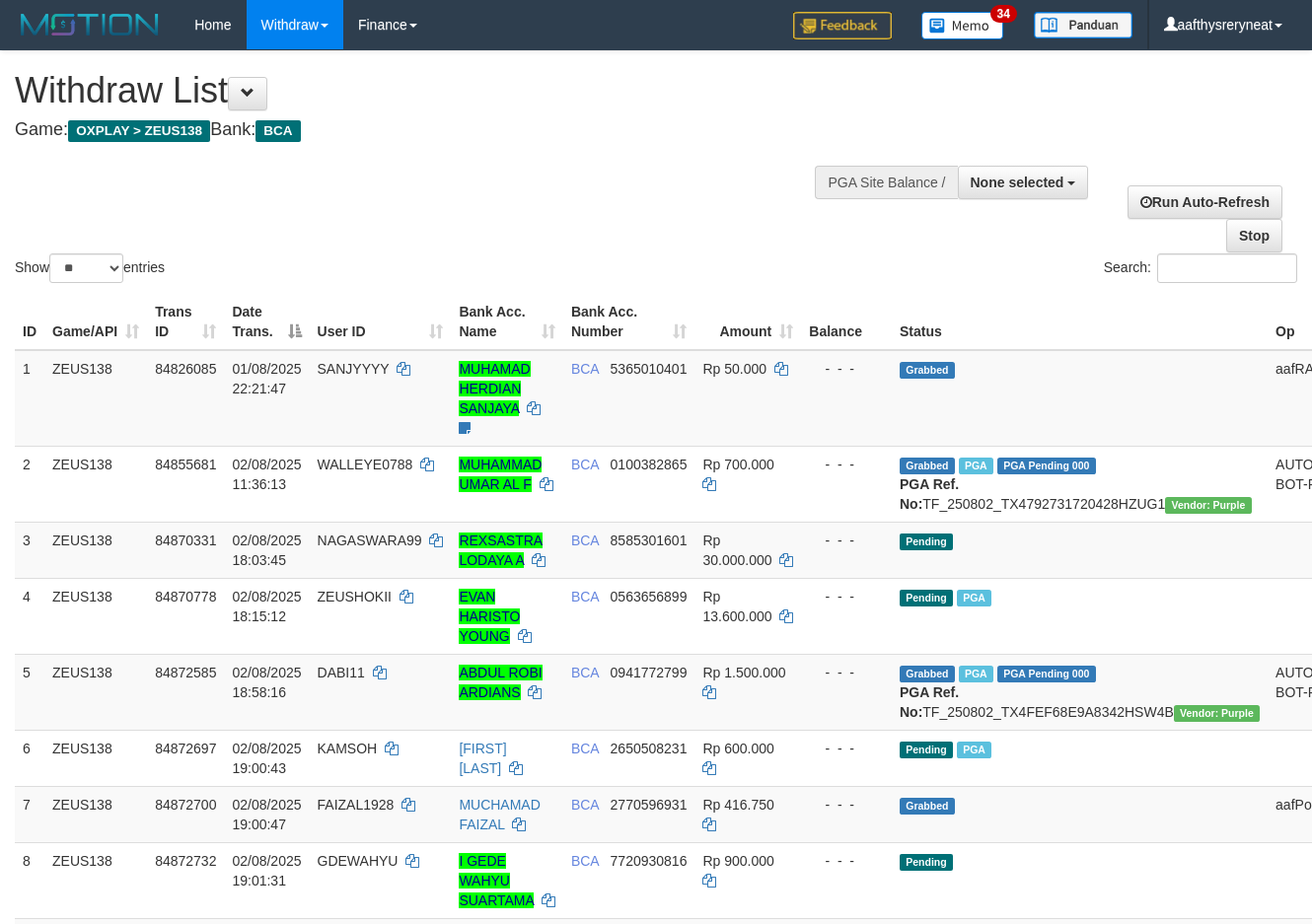 select 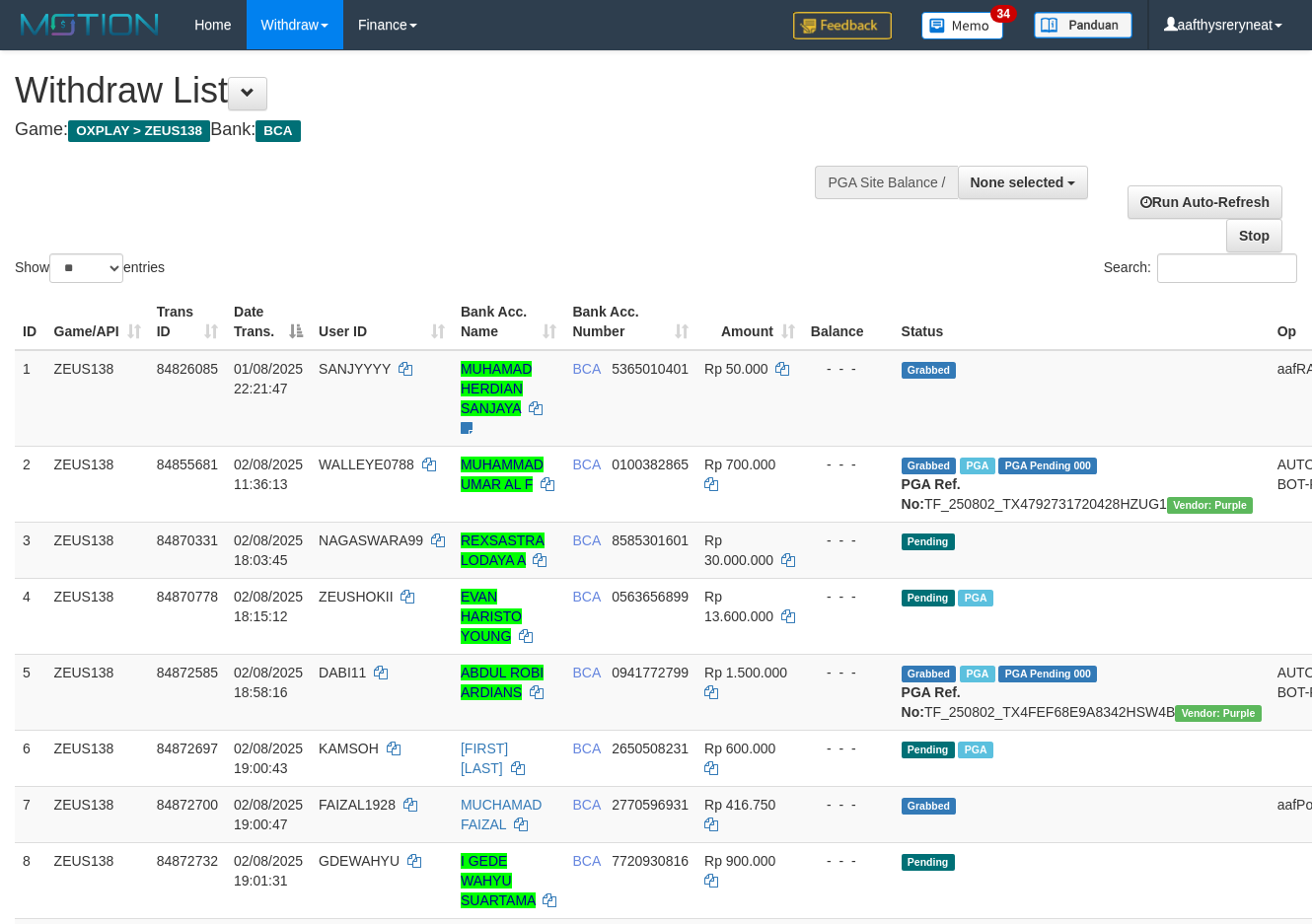 select 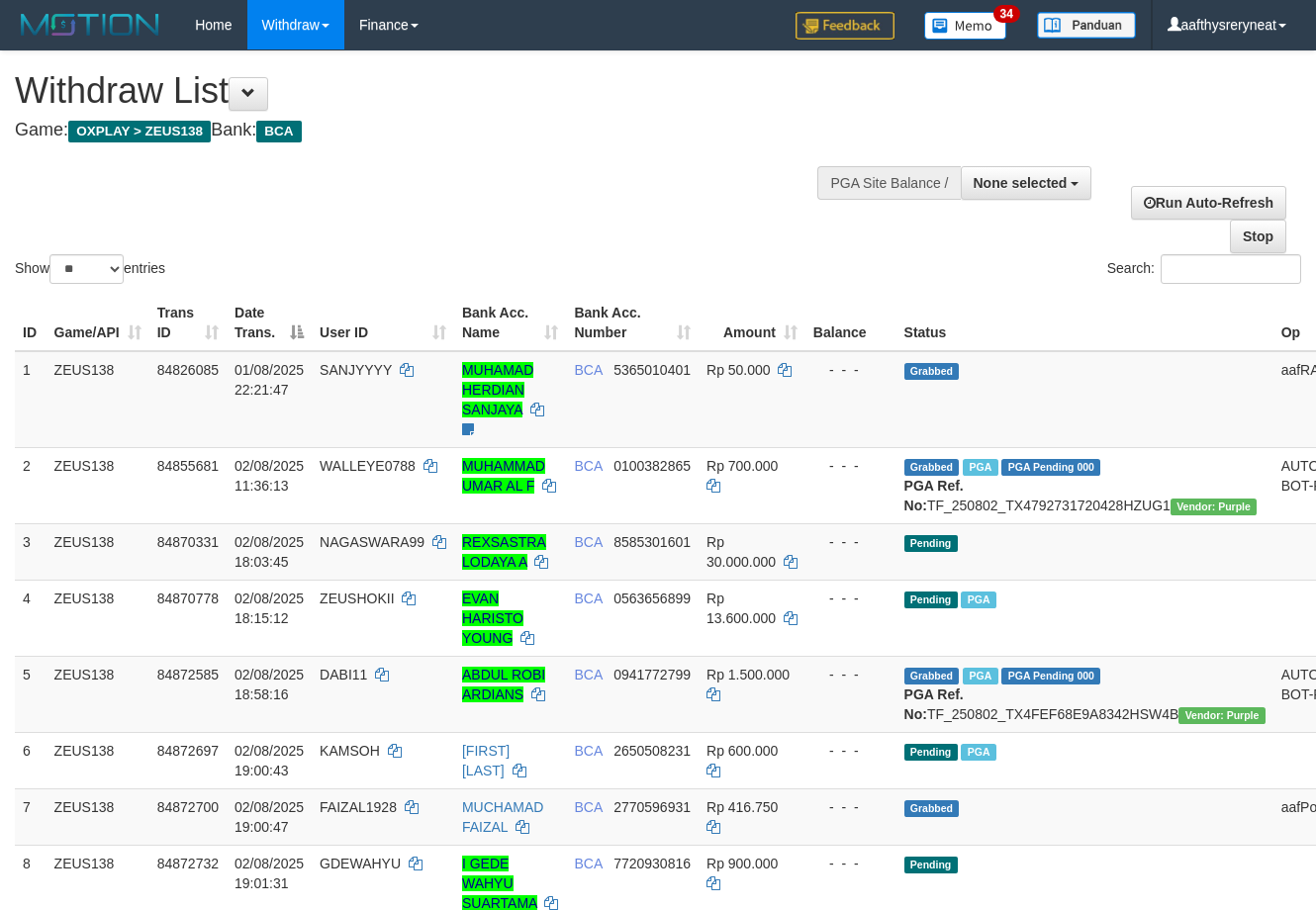 select 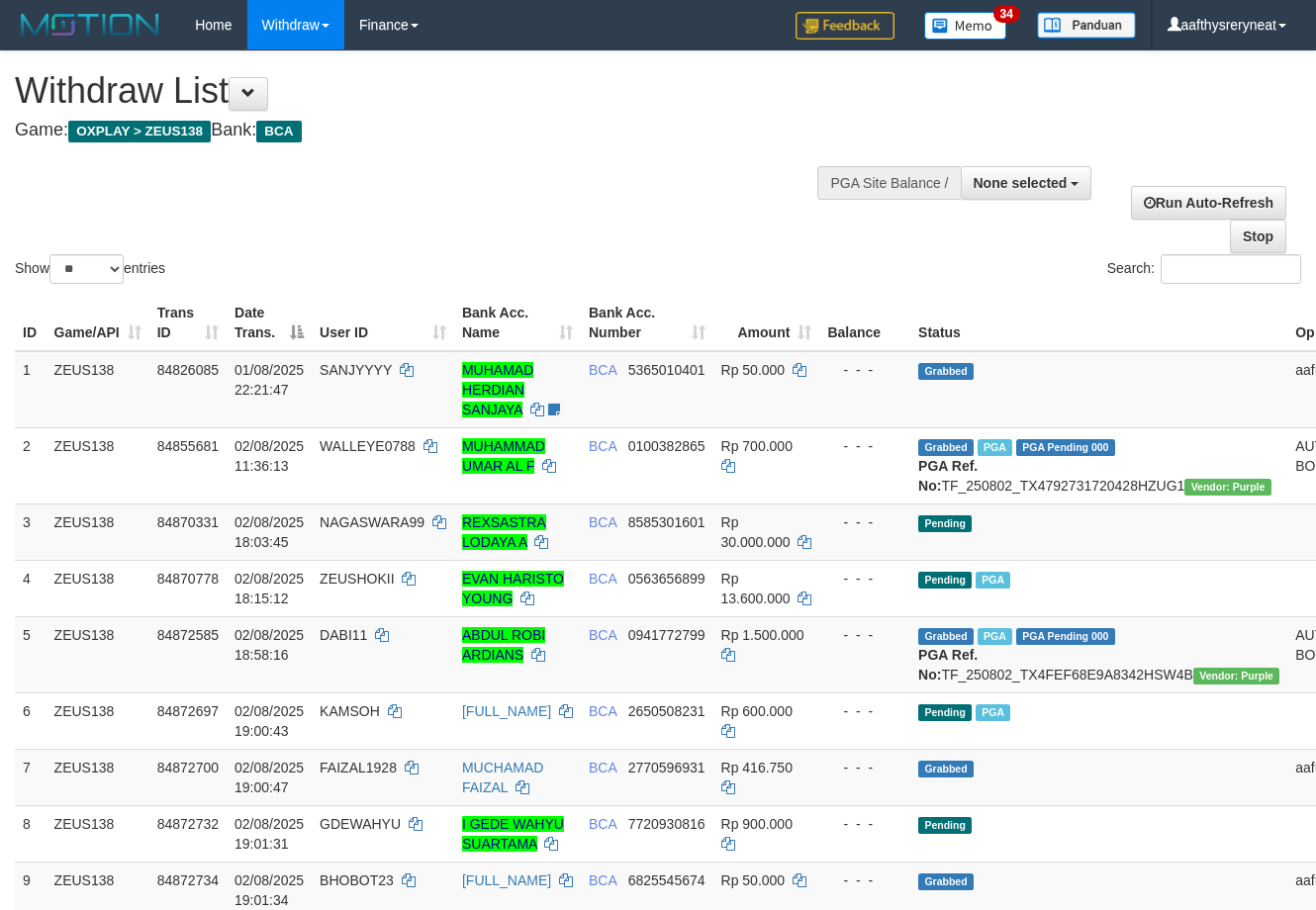 select 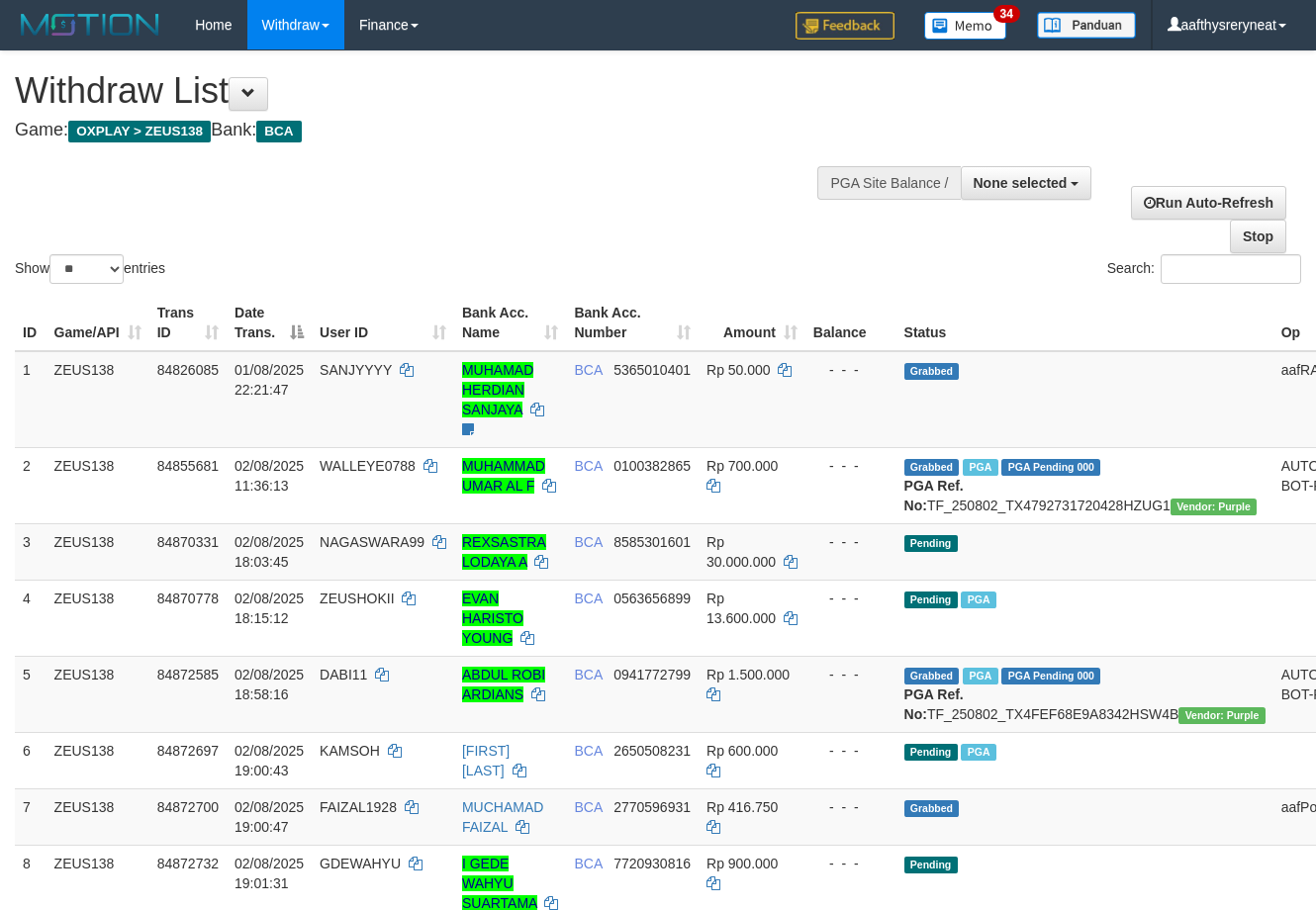 select 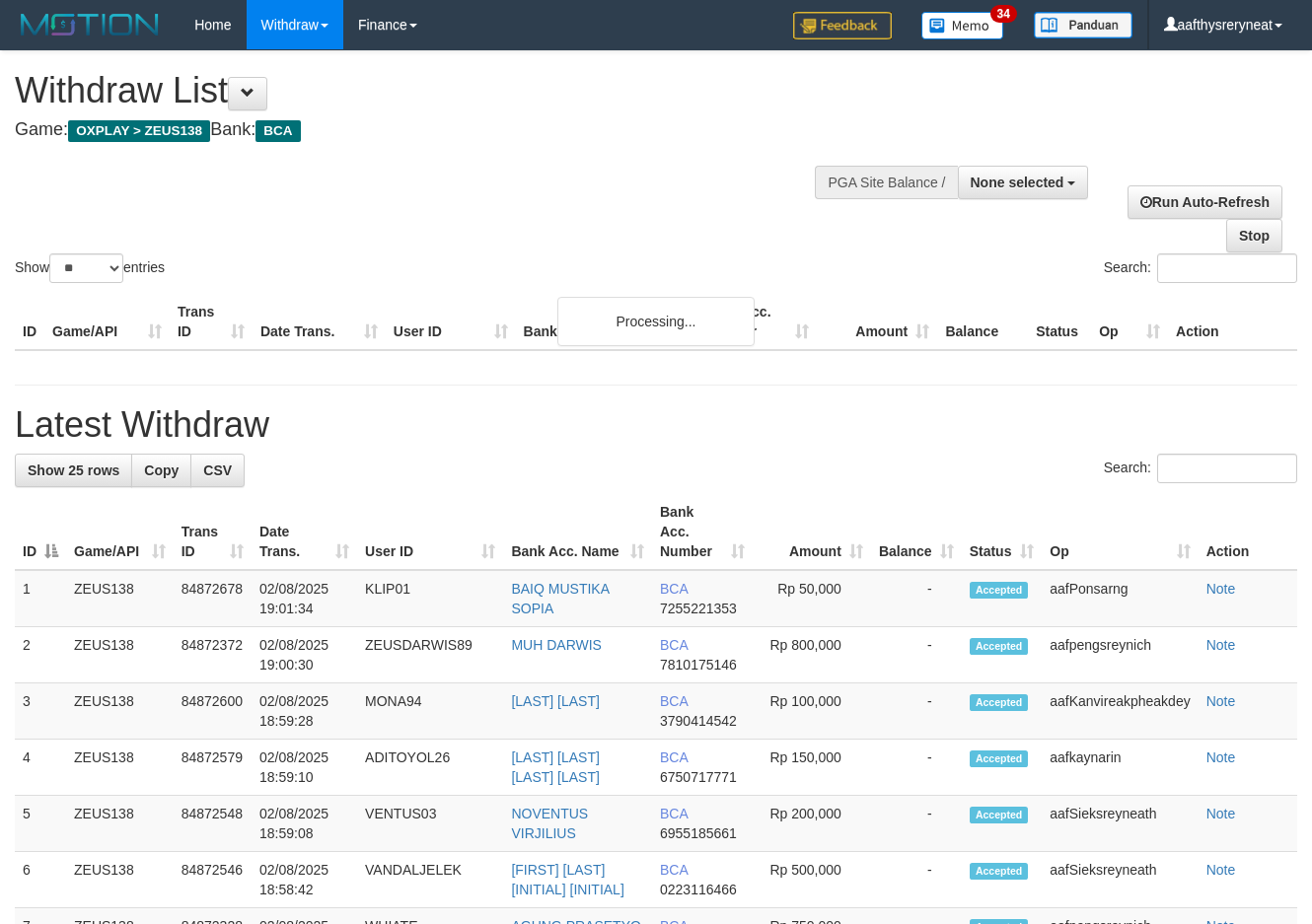 select 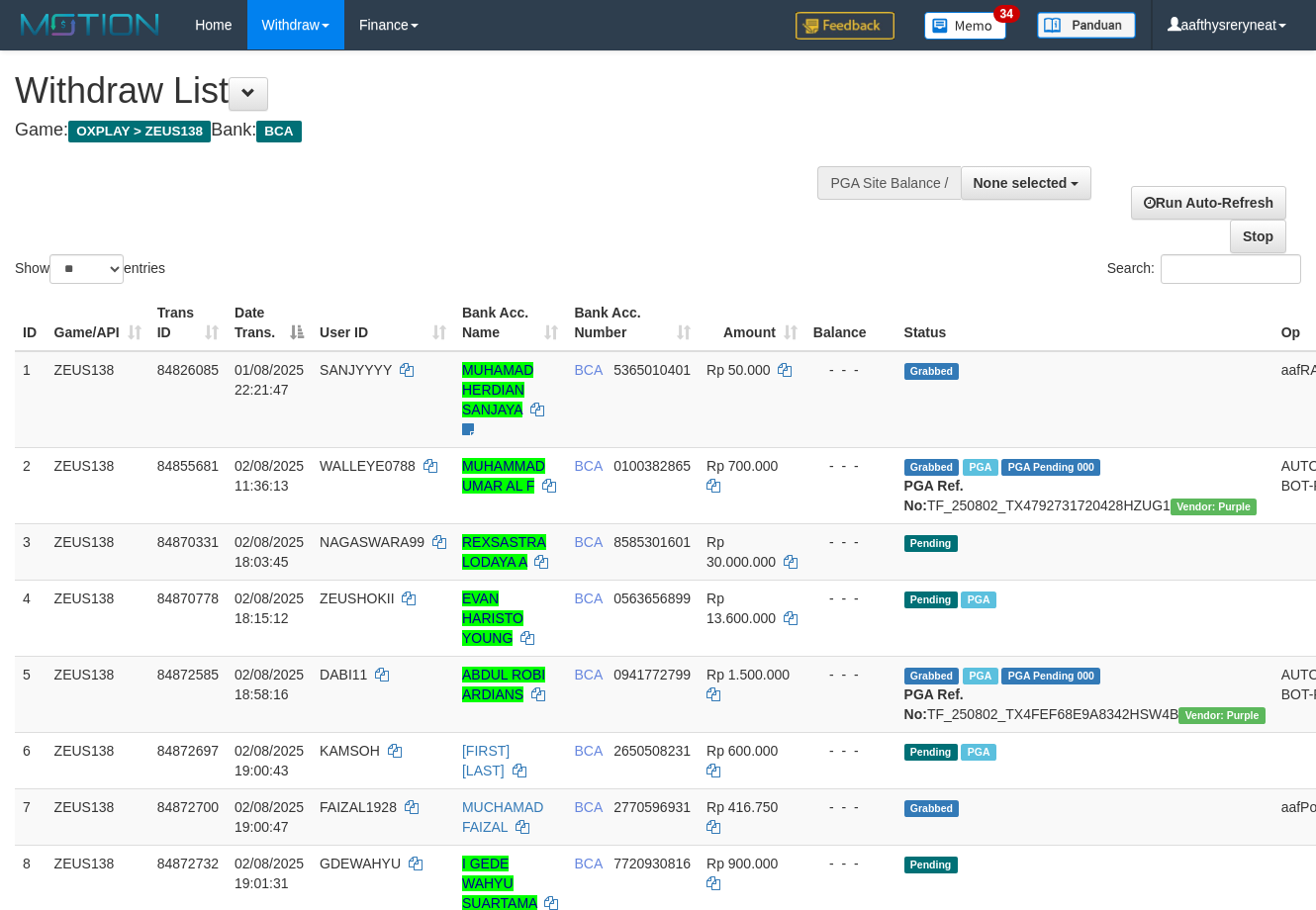 select 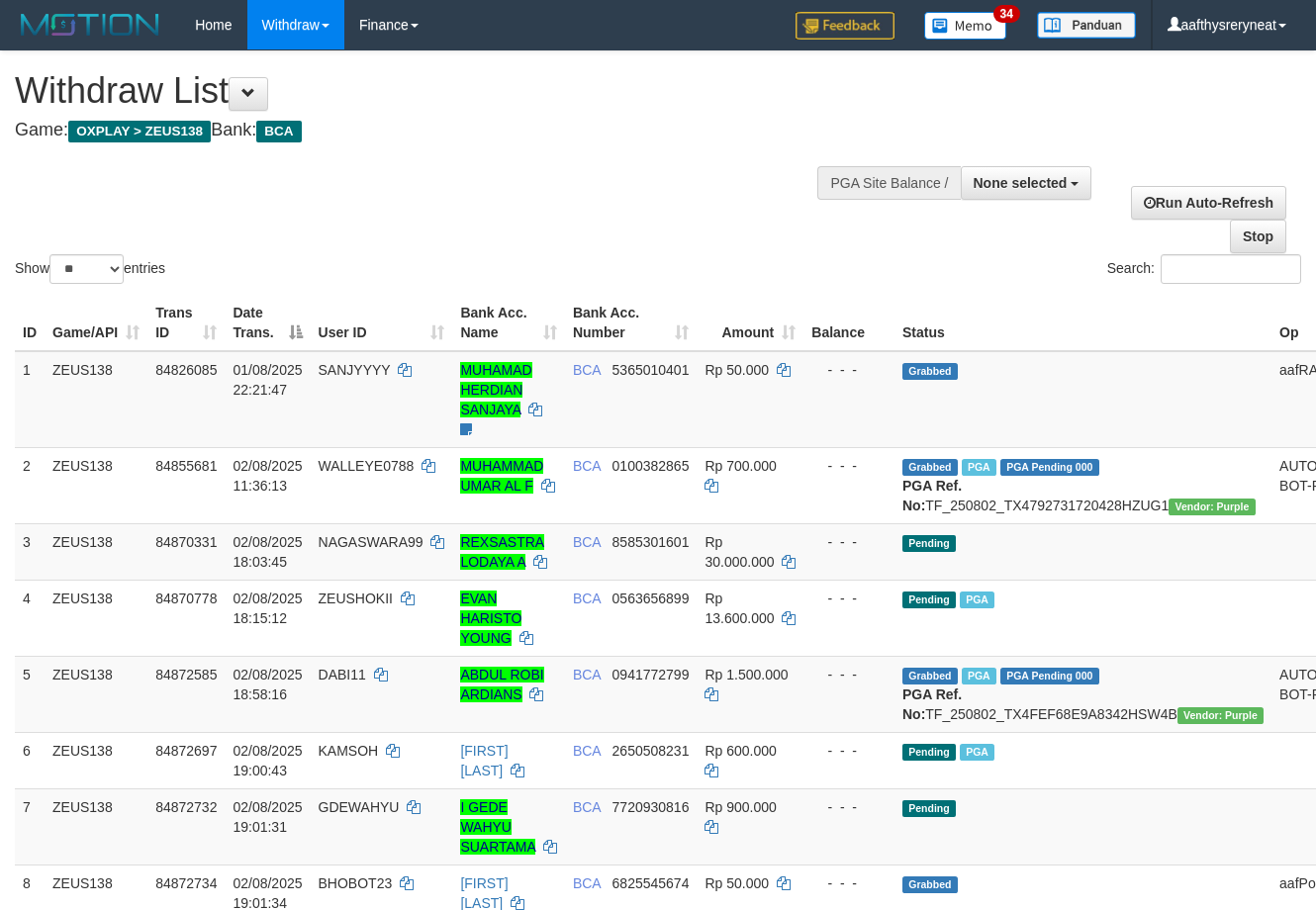 select 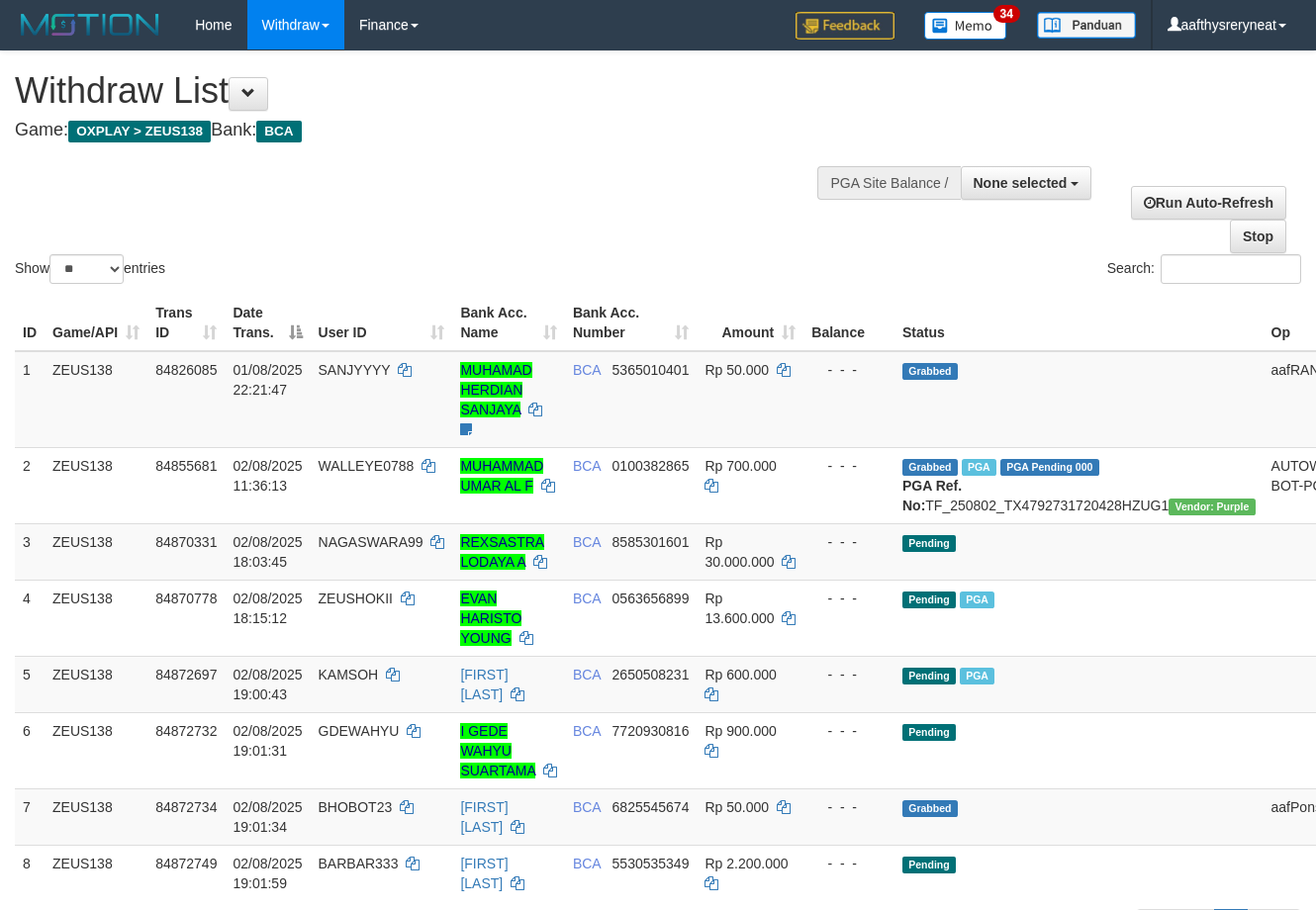 select 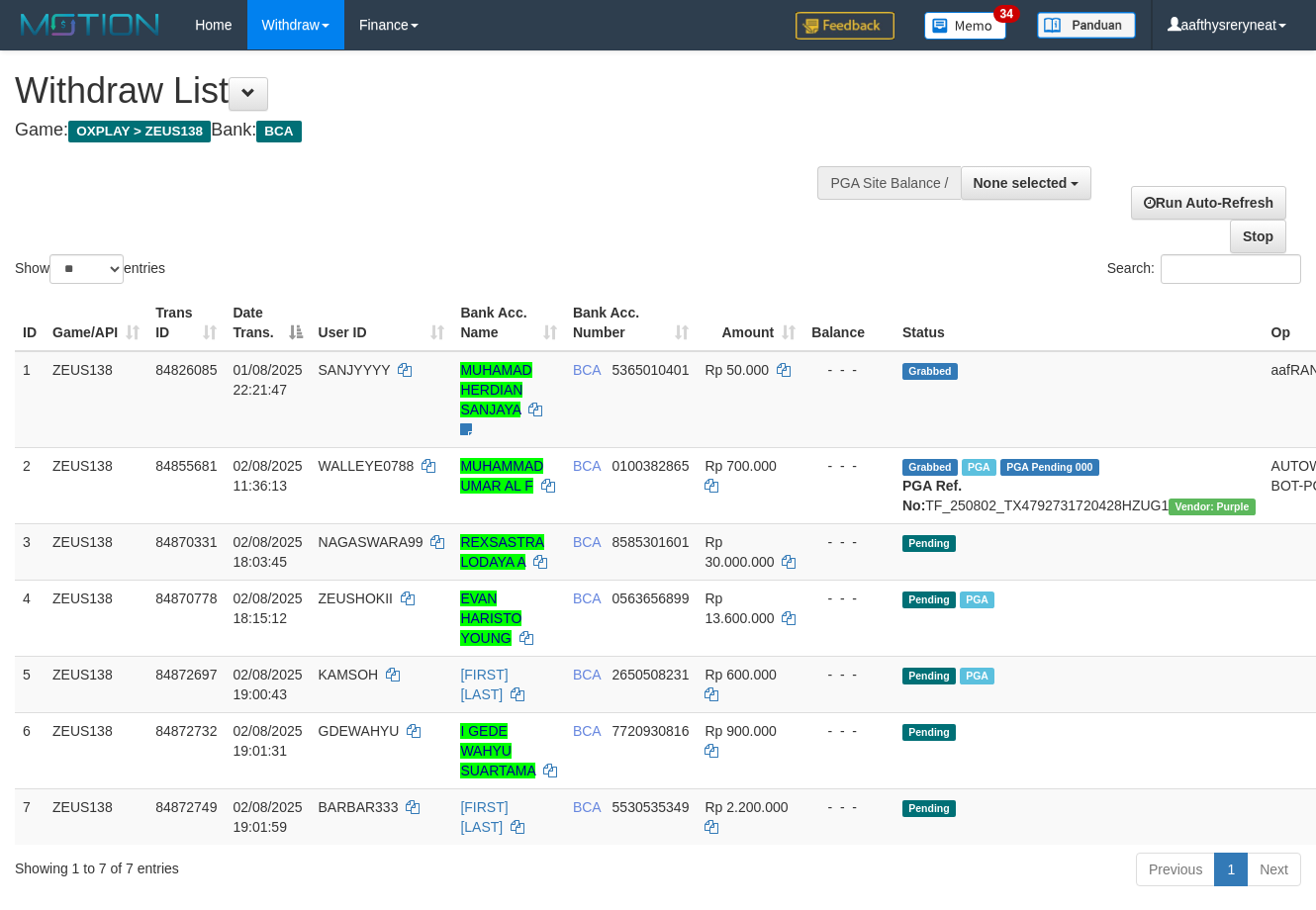 select 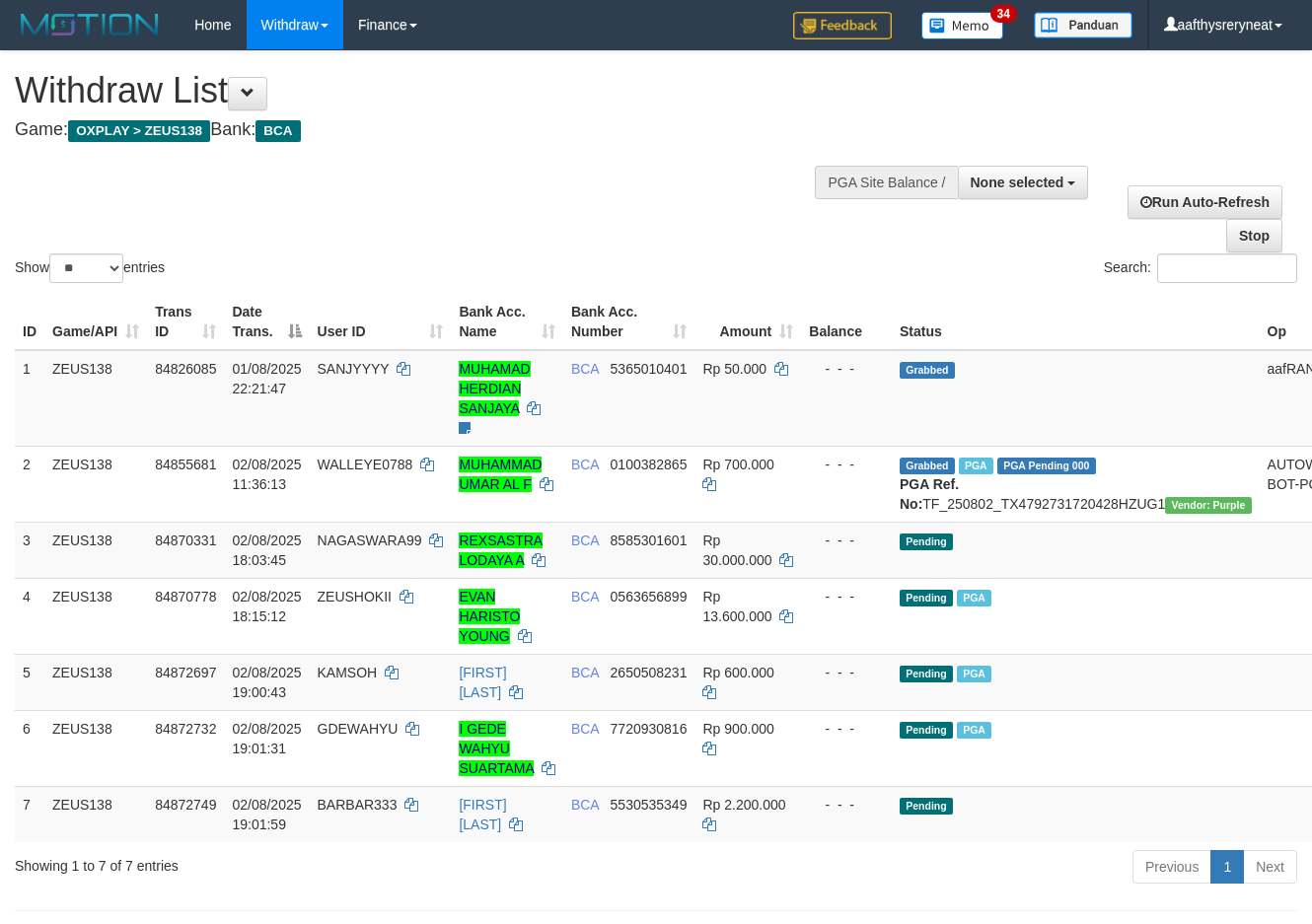 select 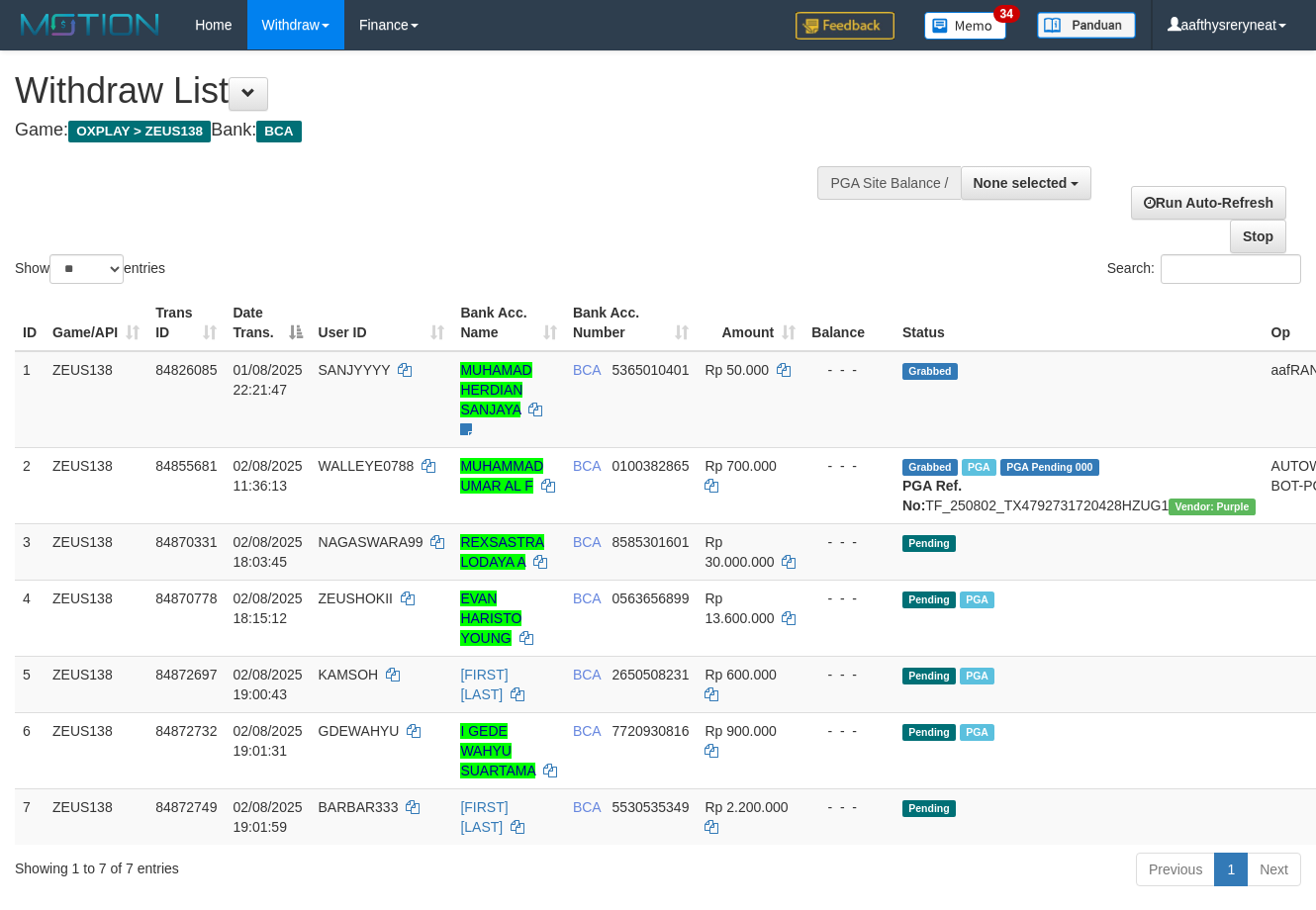 select 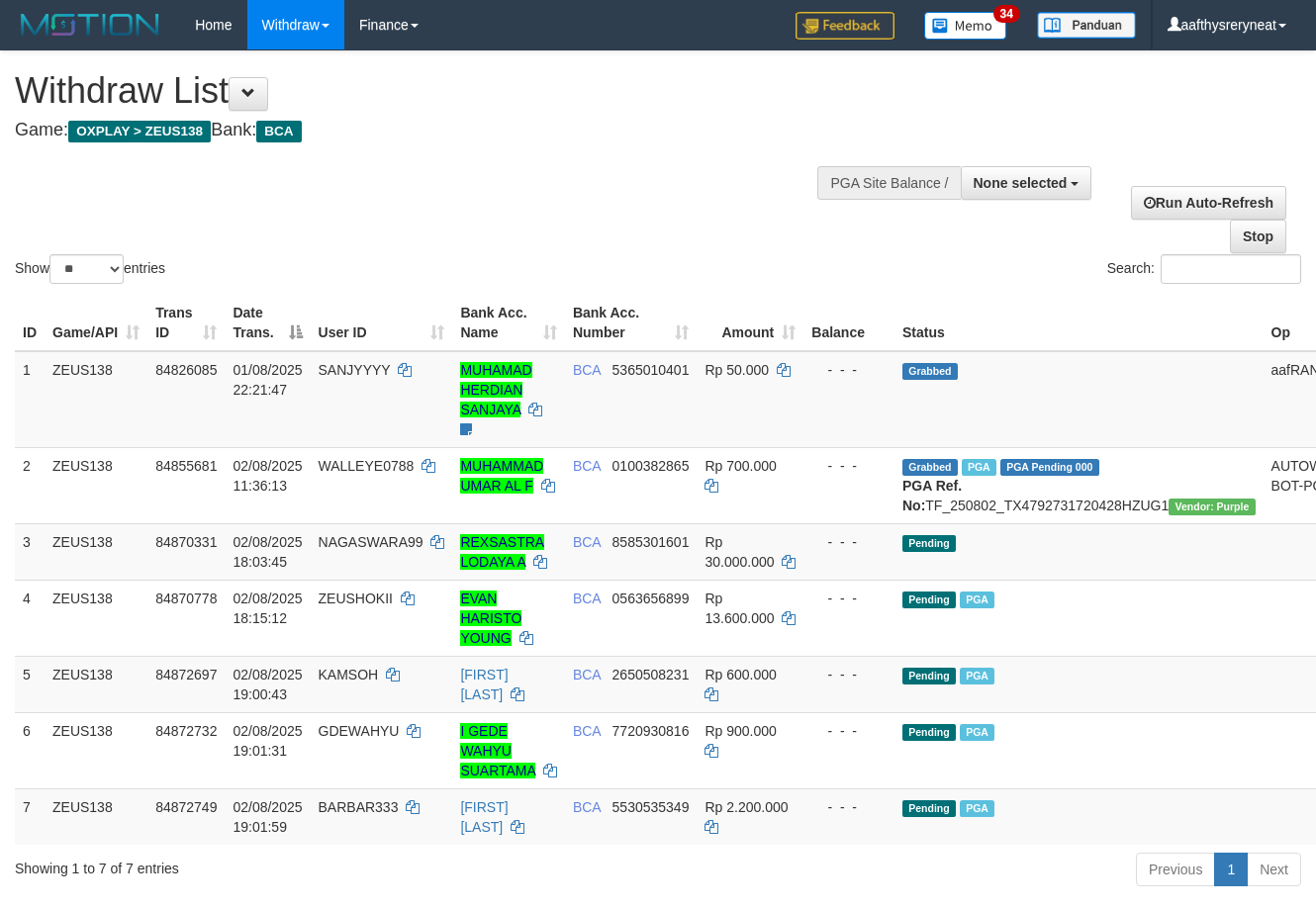 select 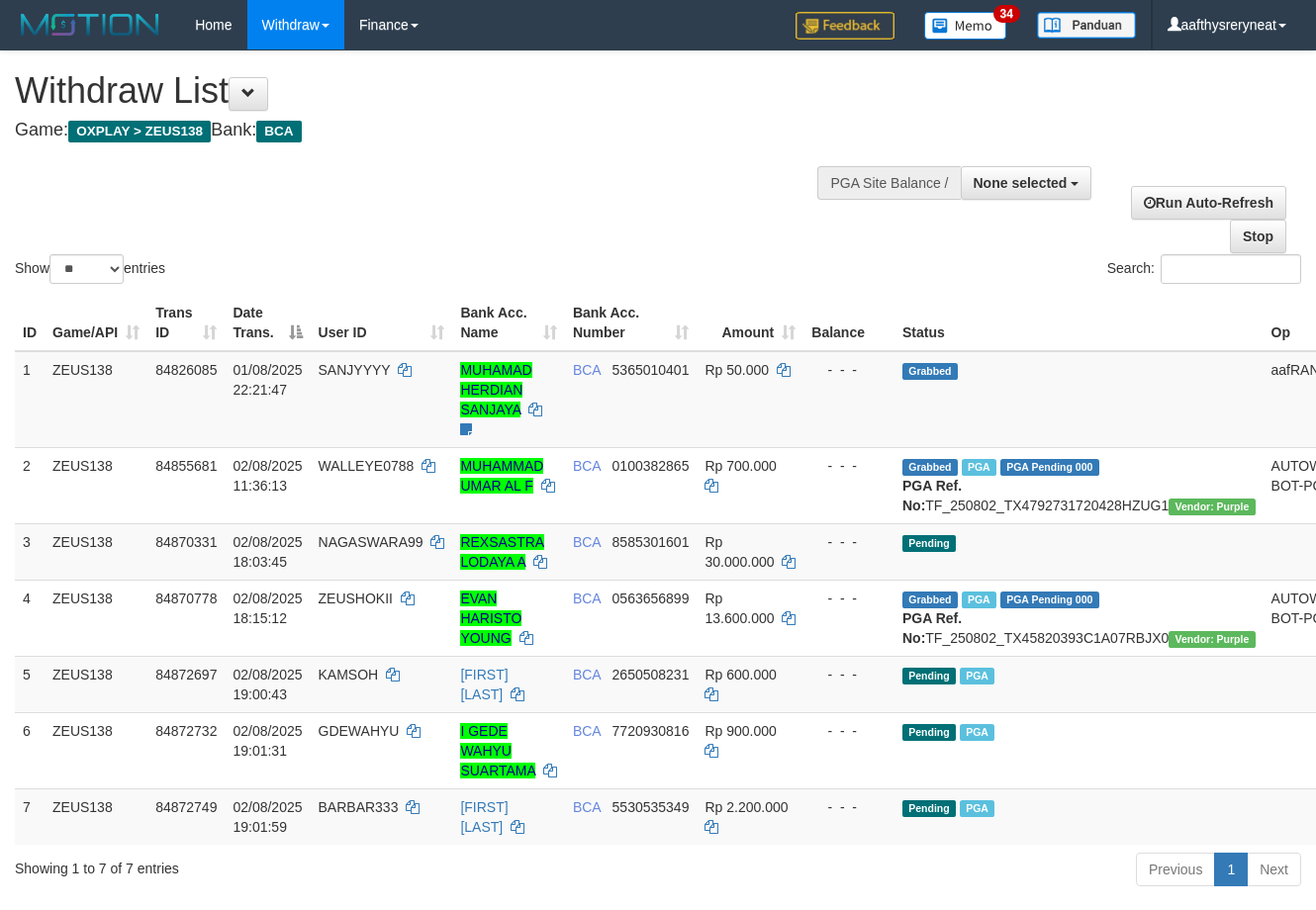 select 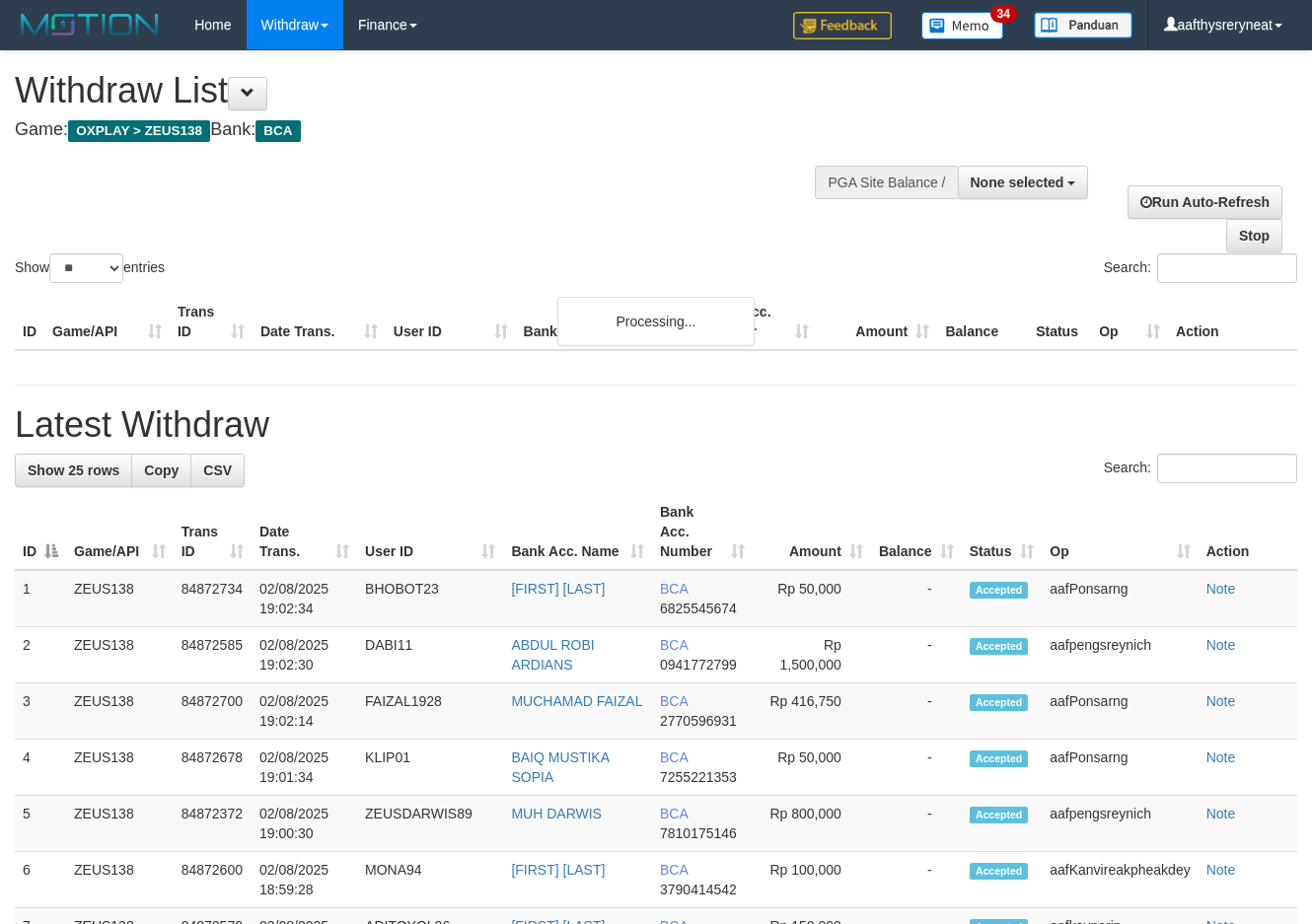 select 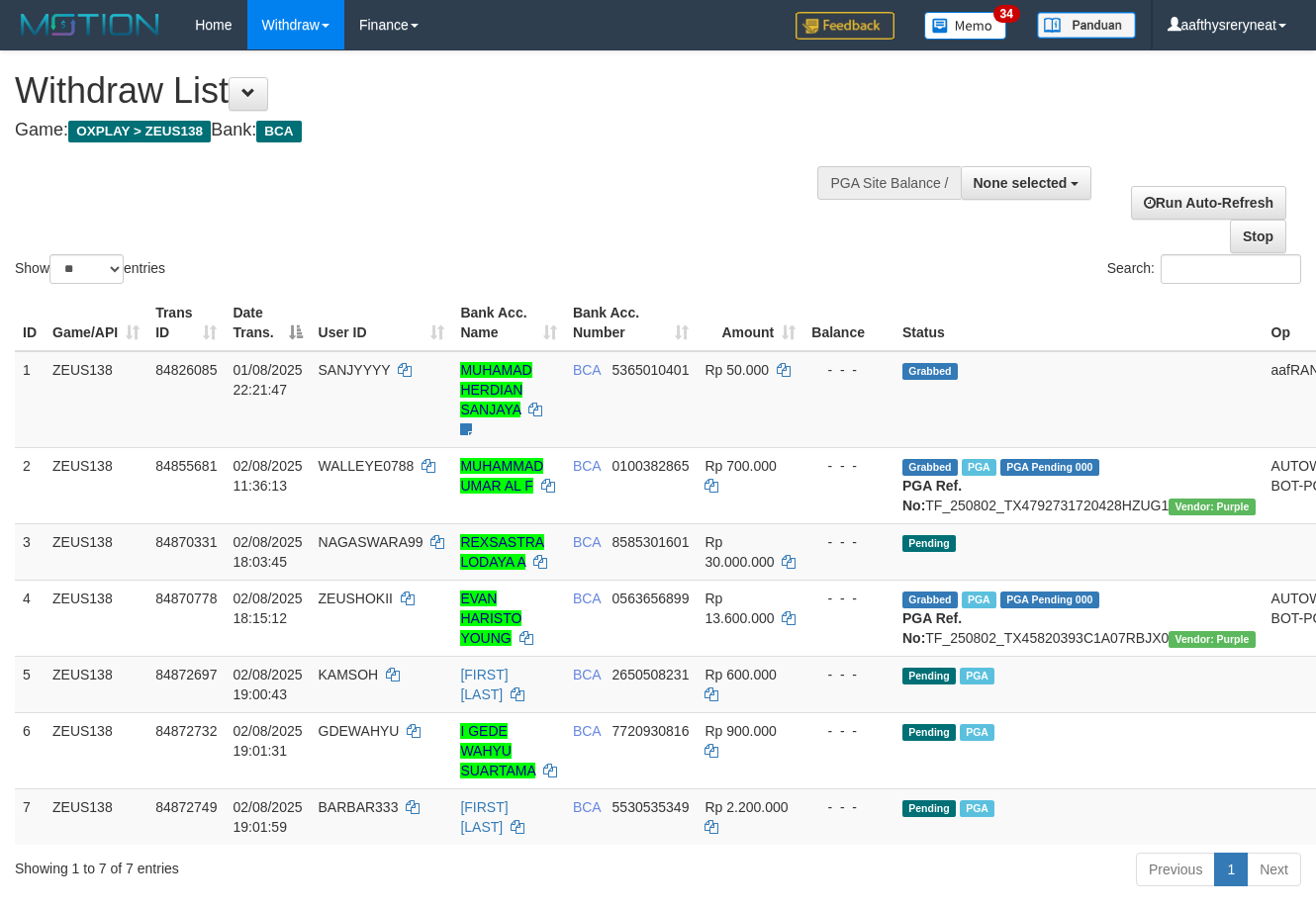 select 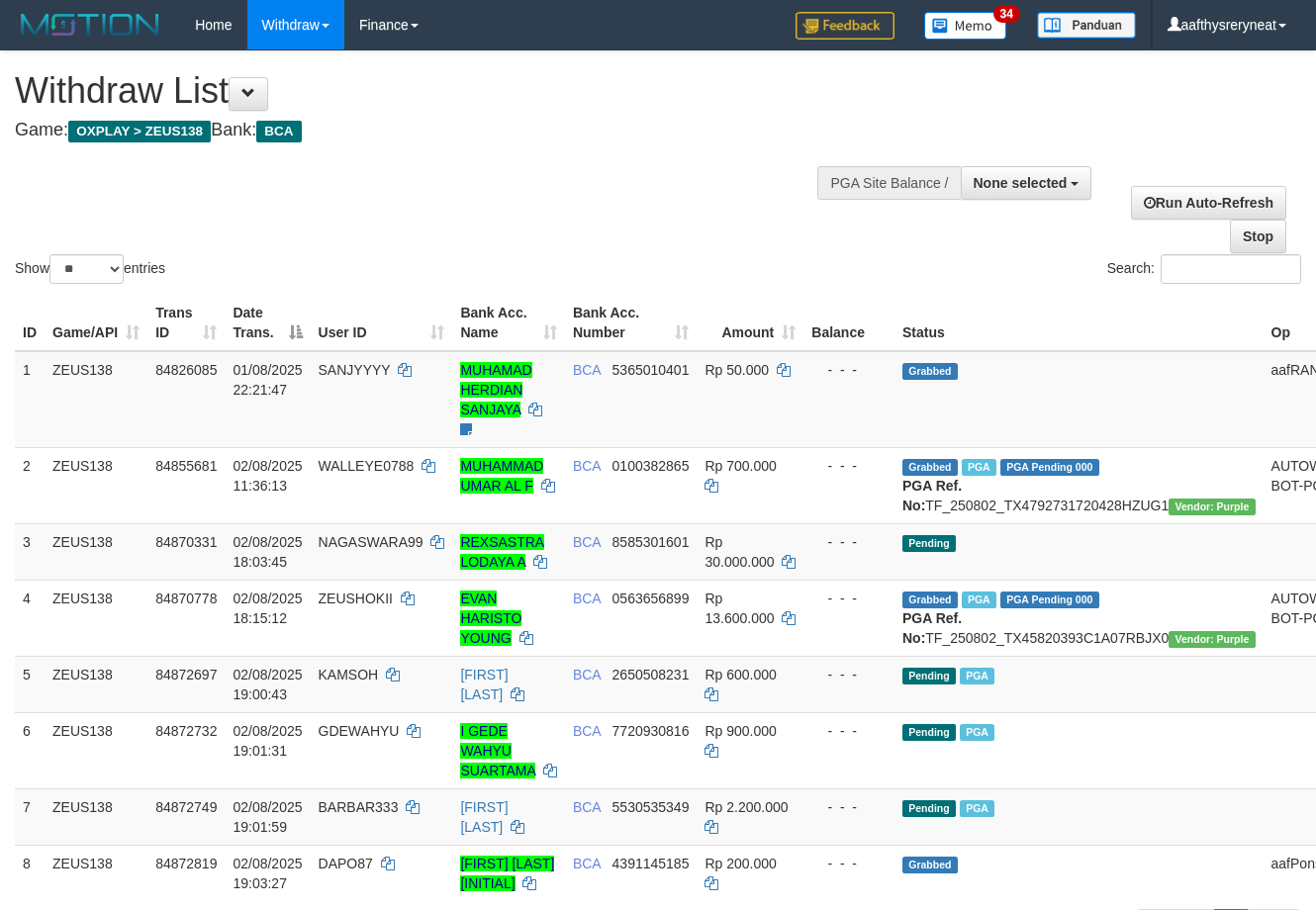 select 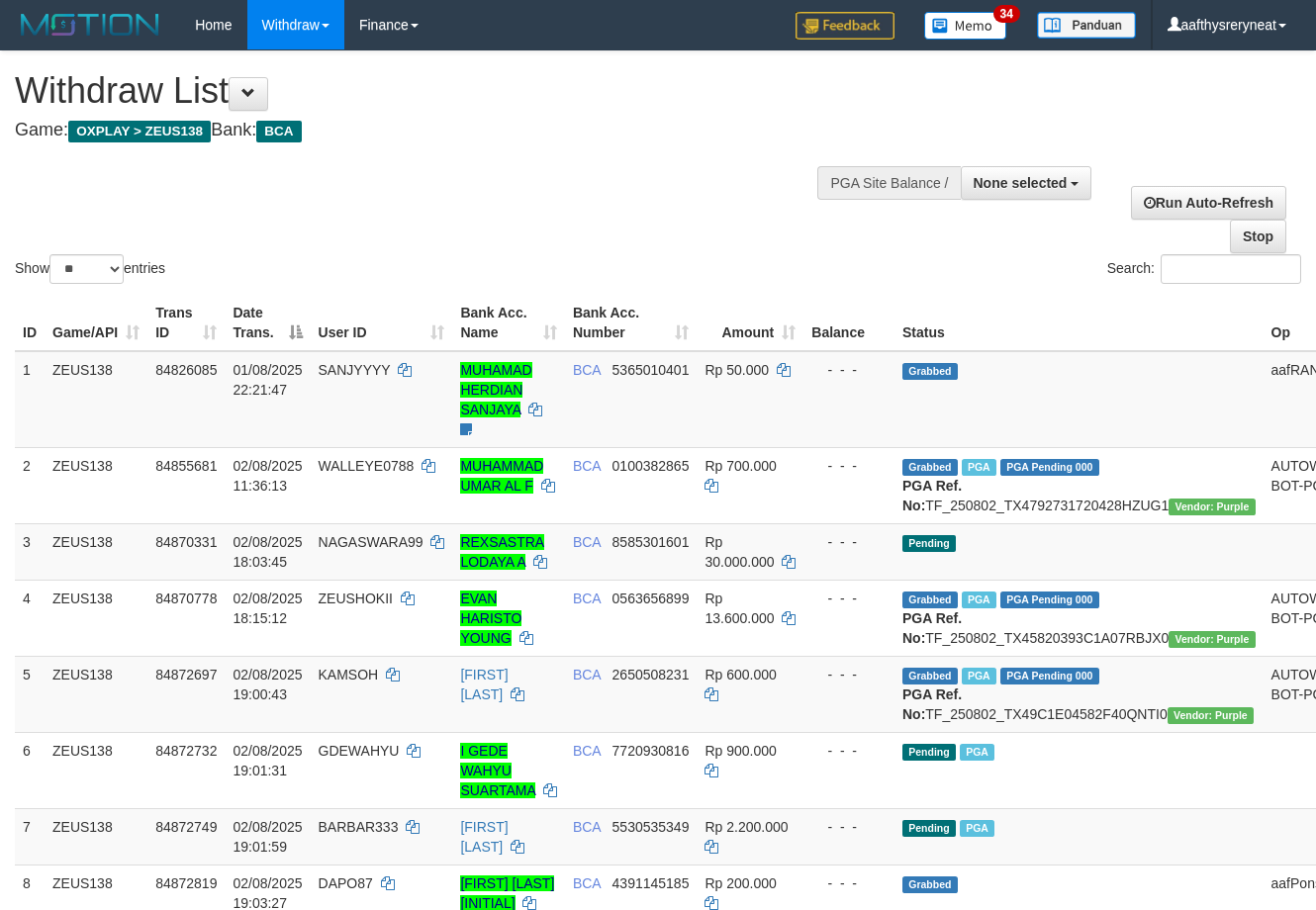 select 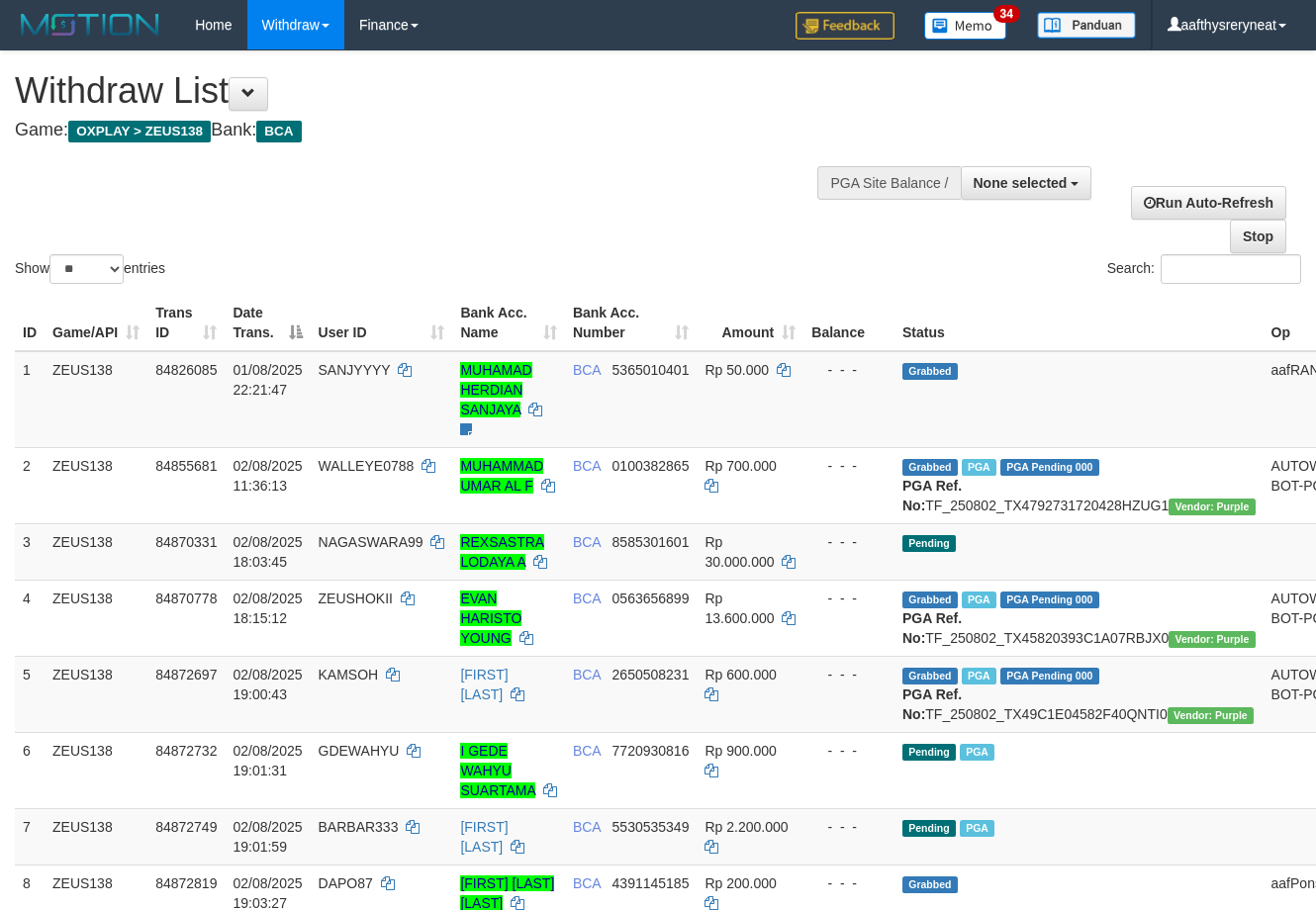 select 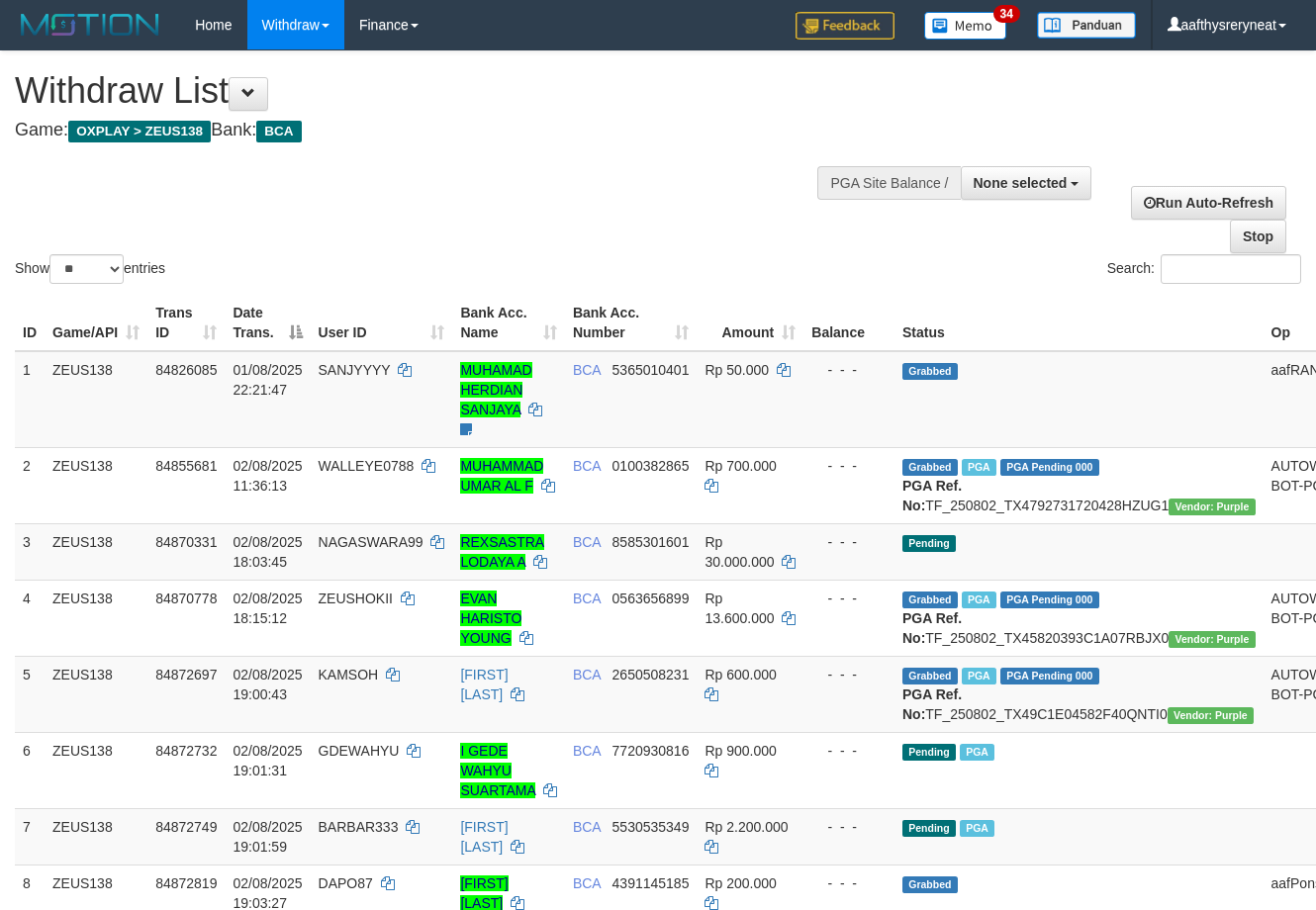 select 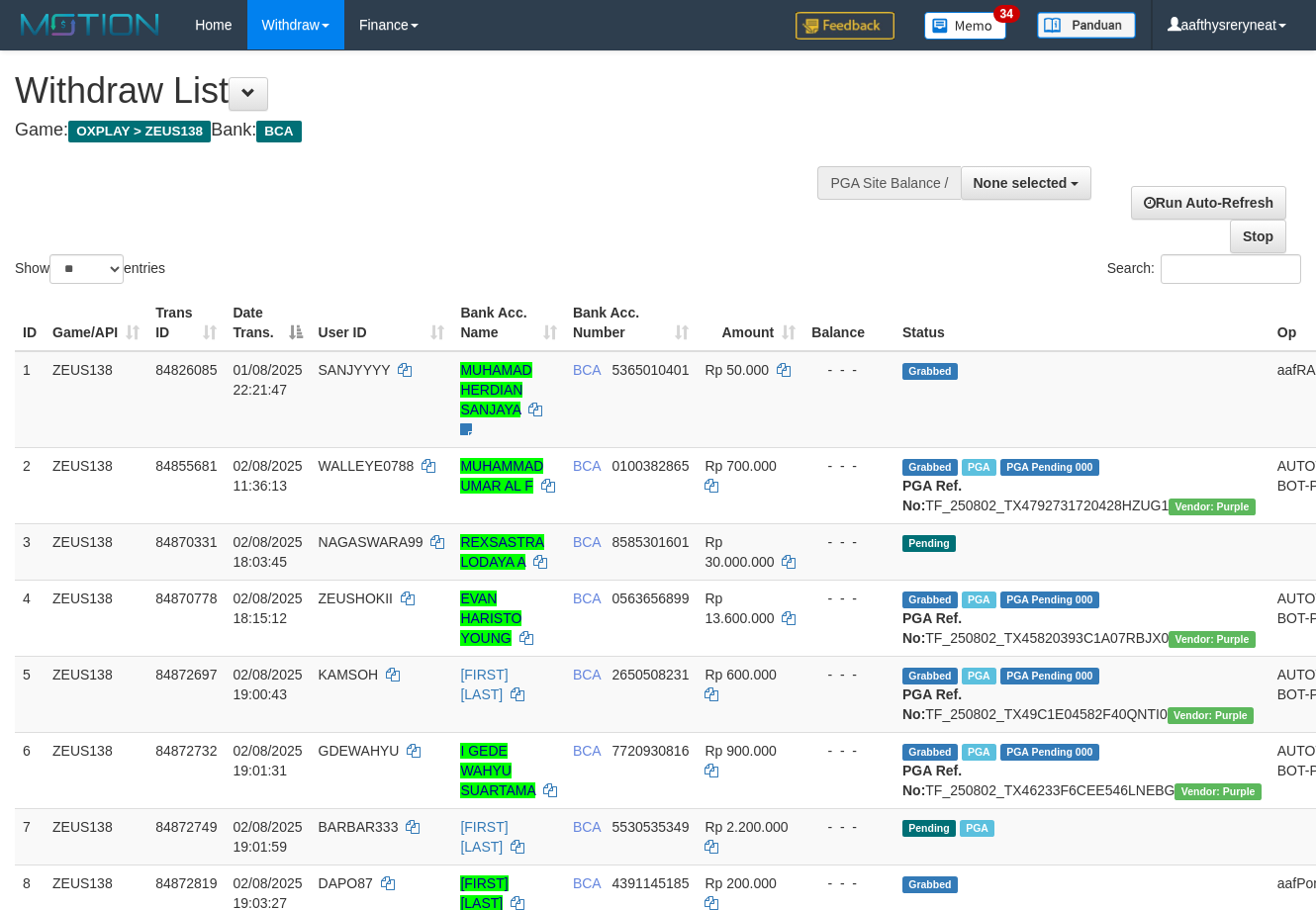 select 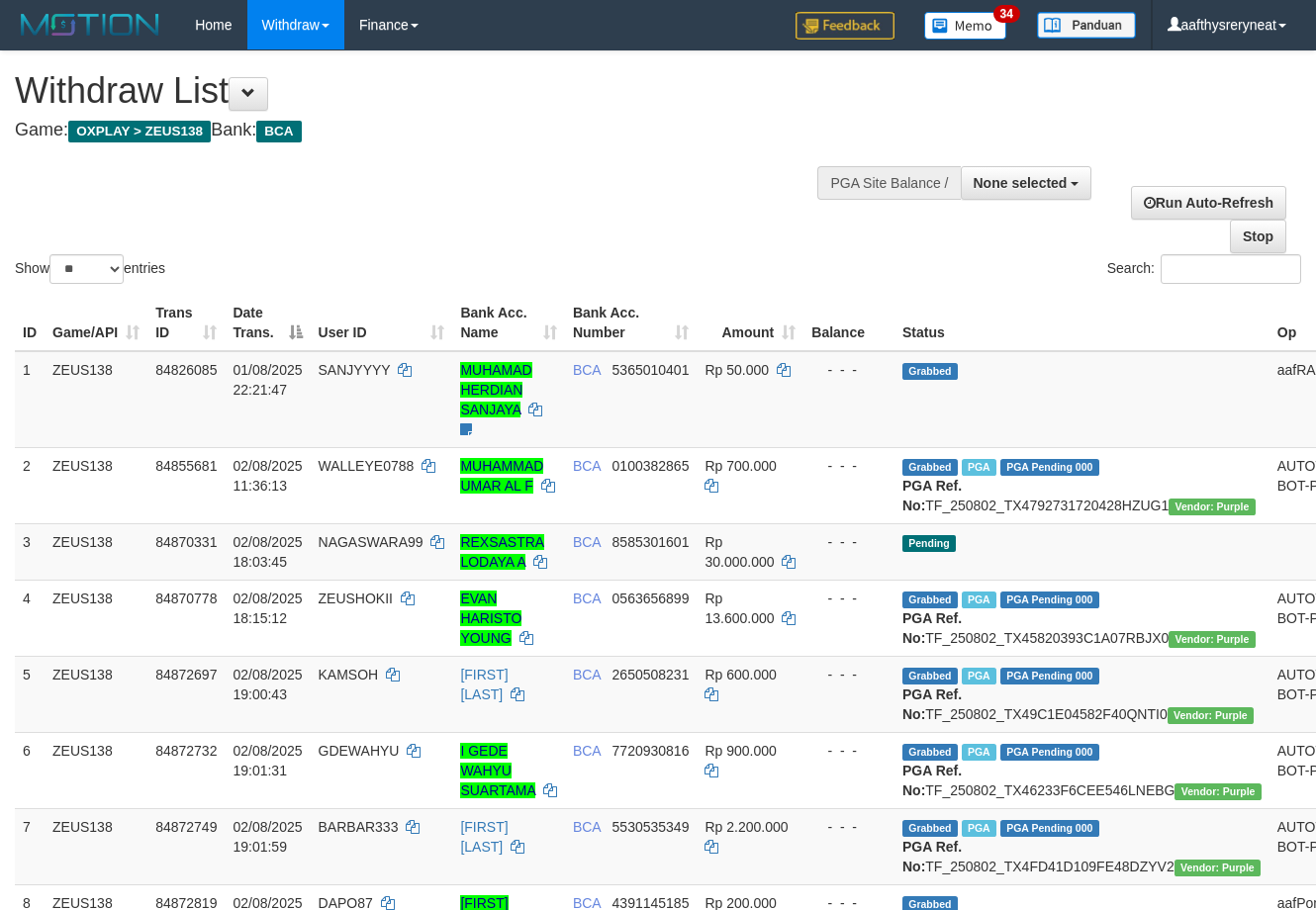 select 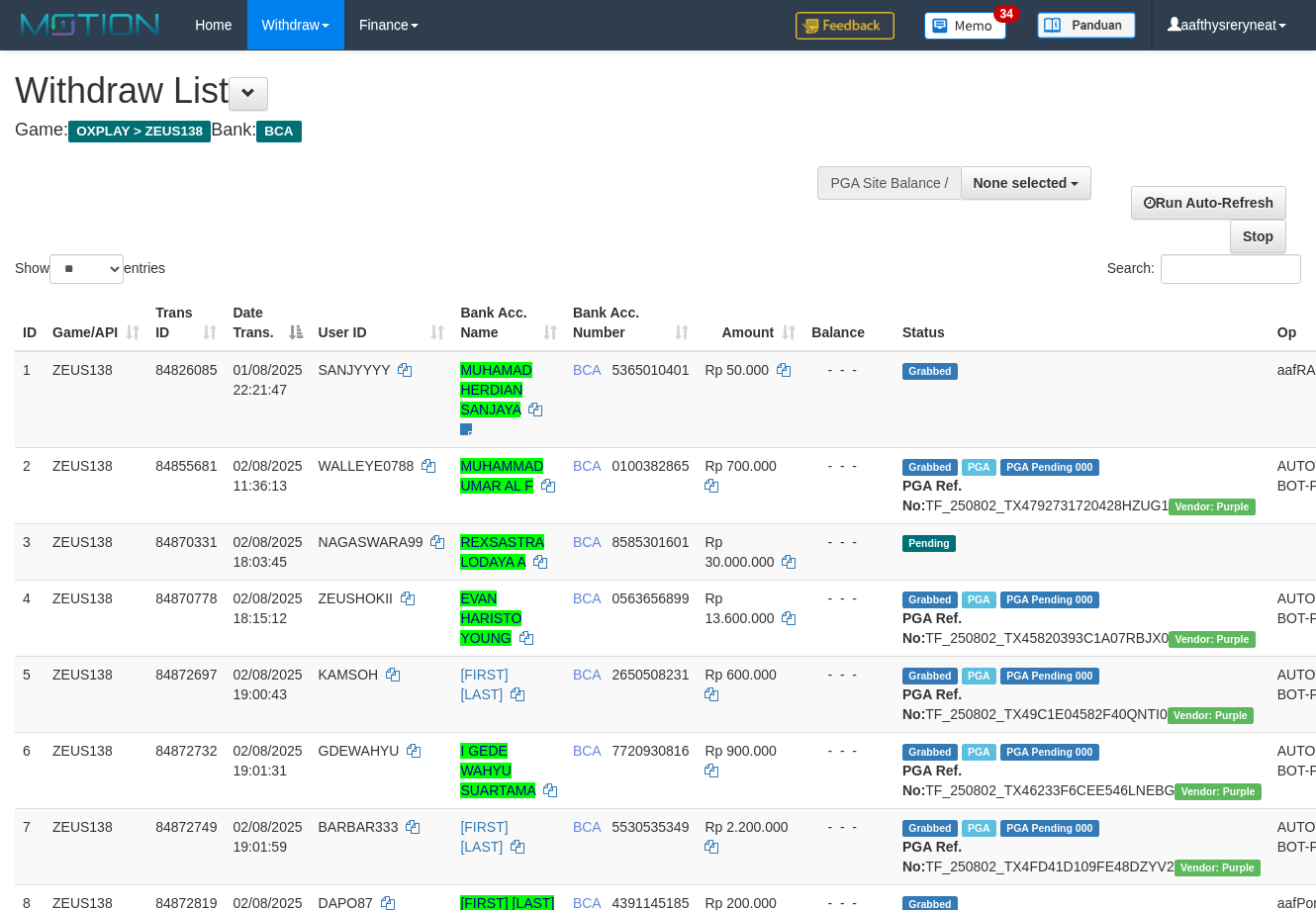 select 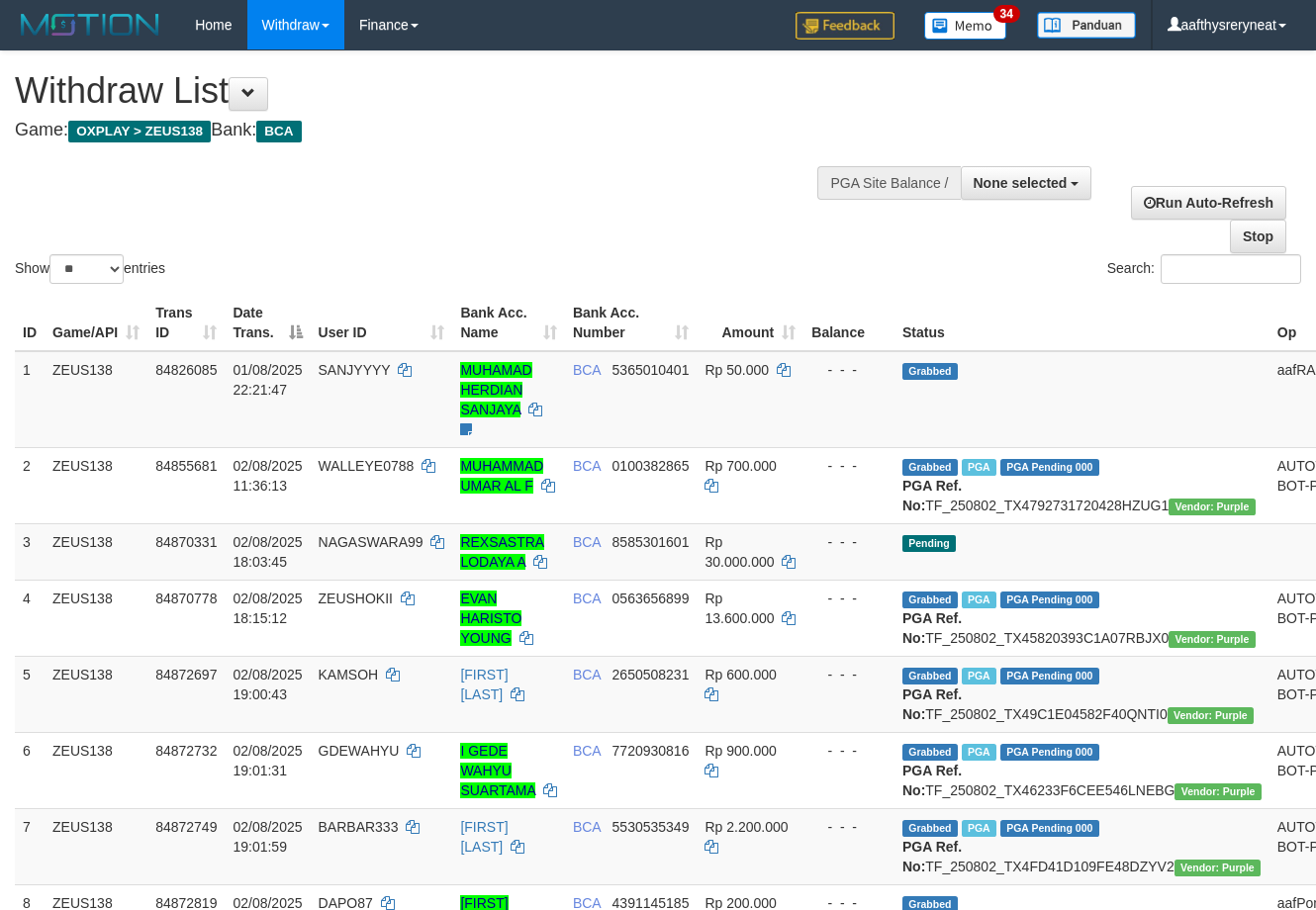 select 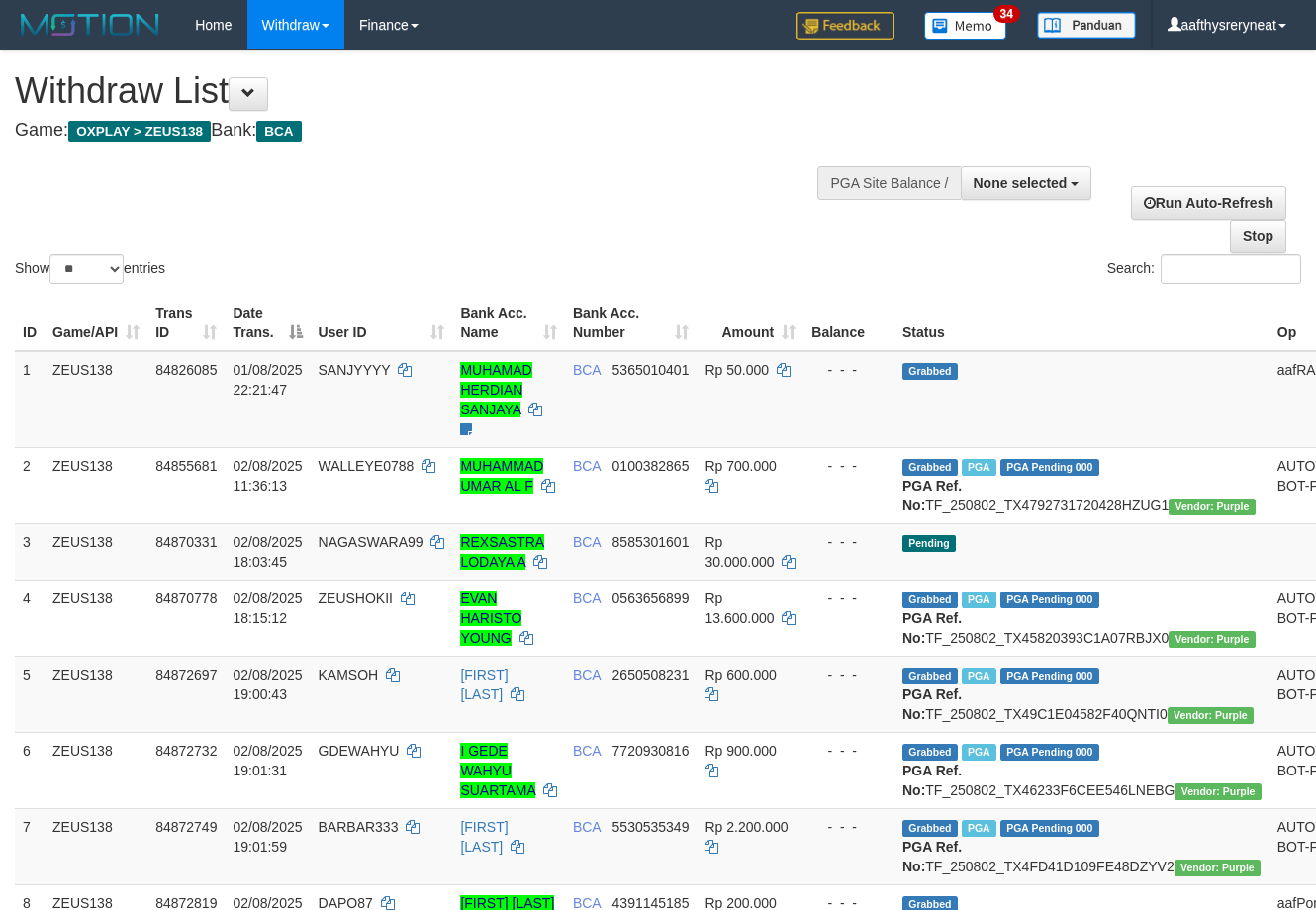 select 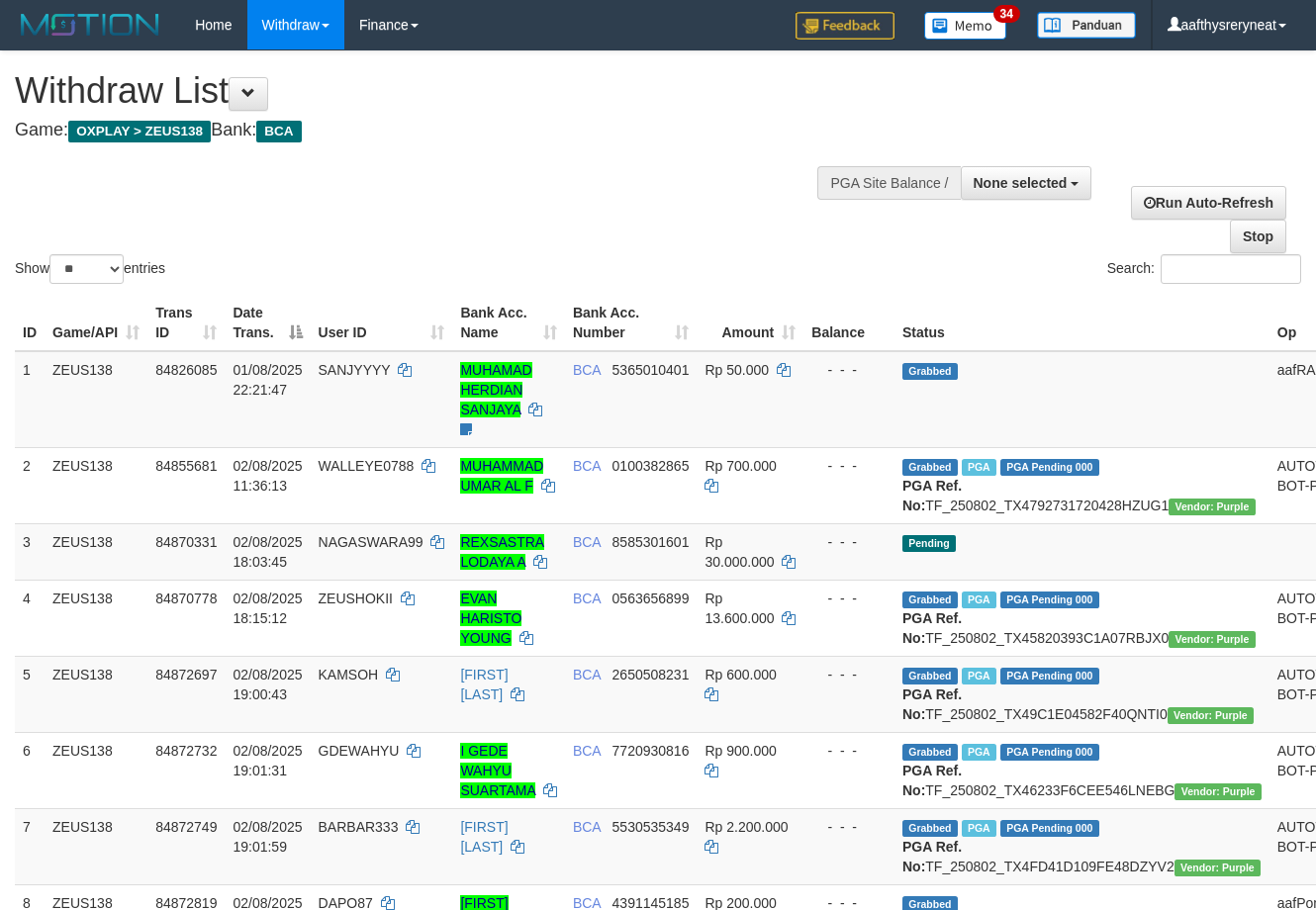 select 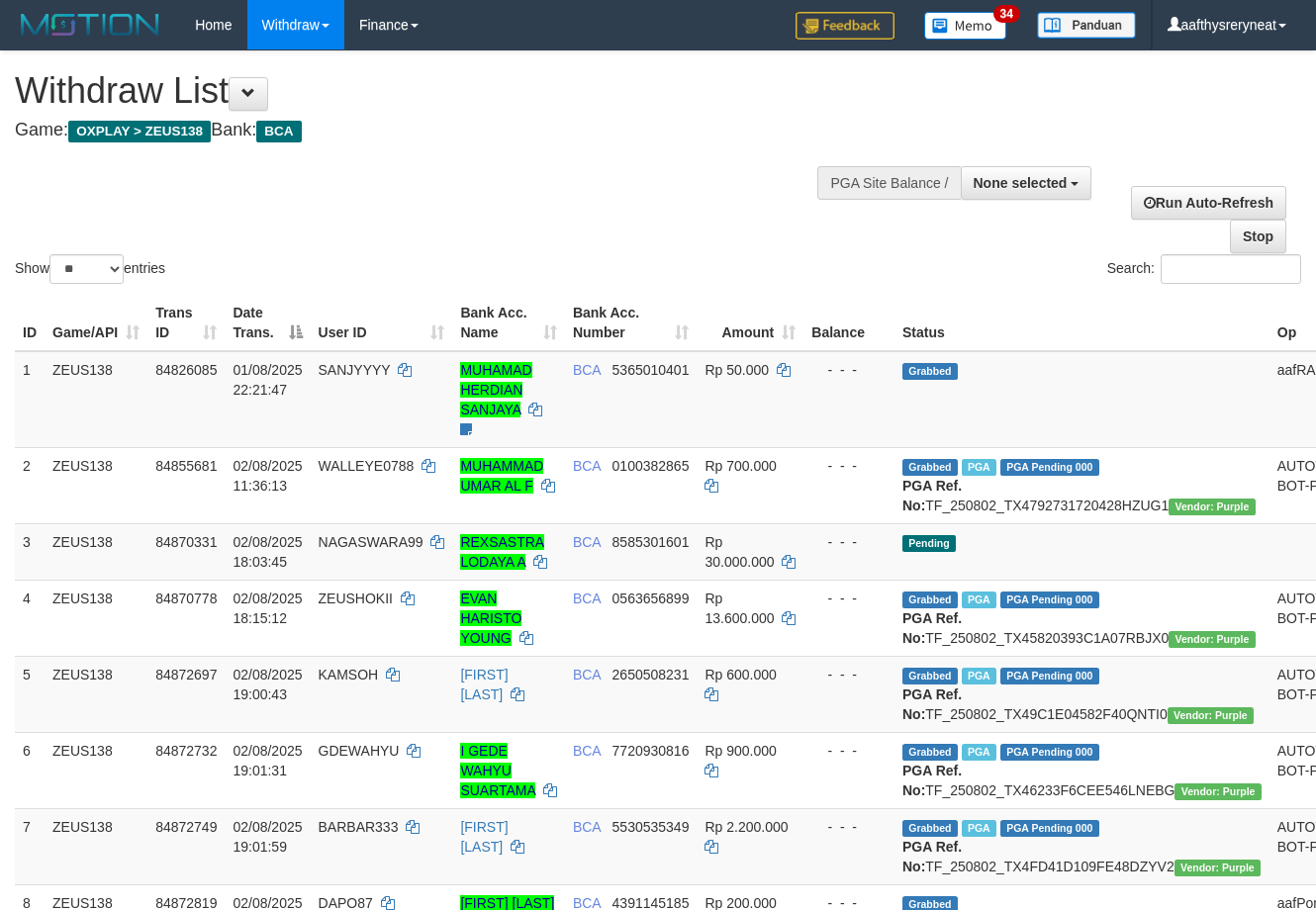 select 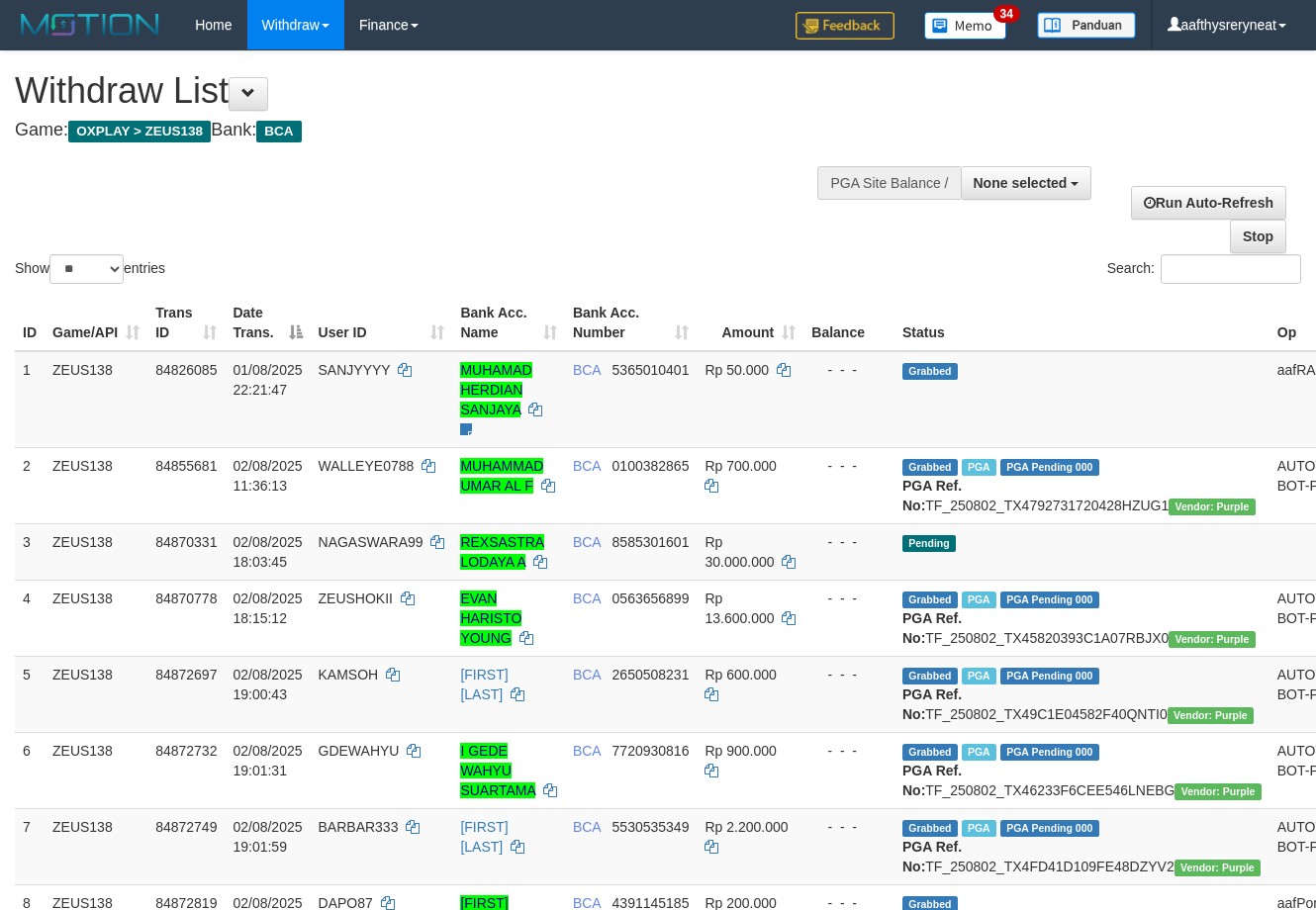 select 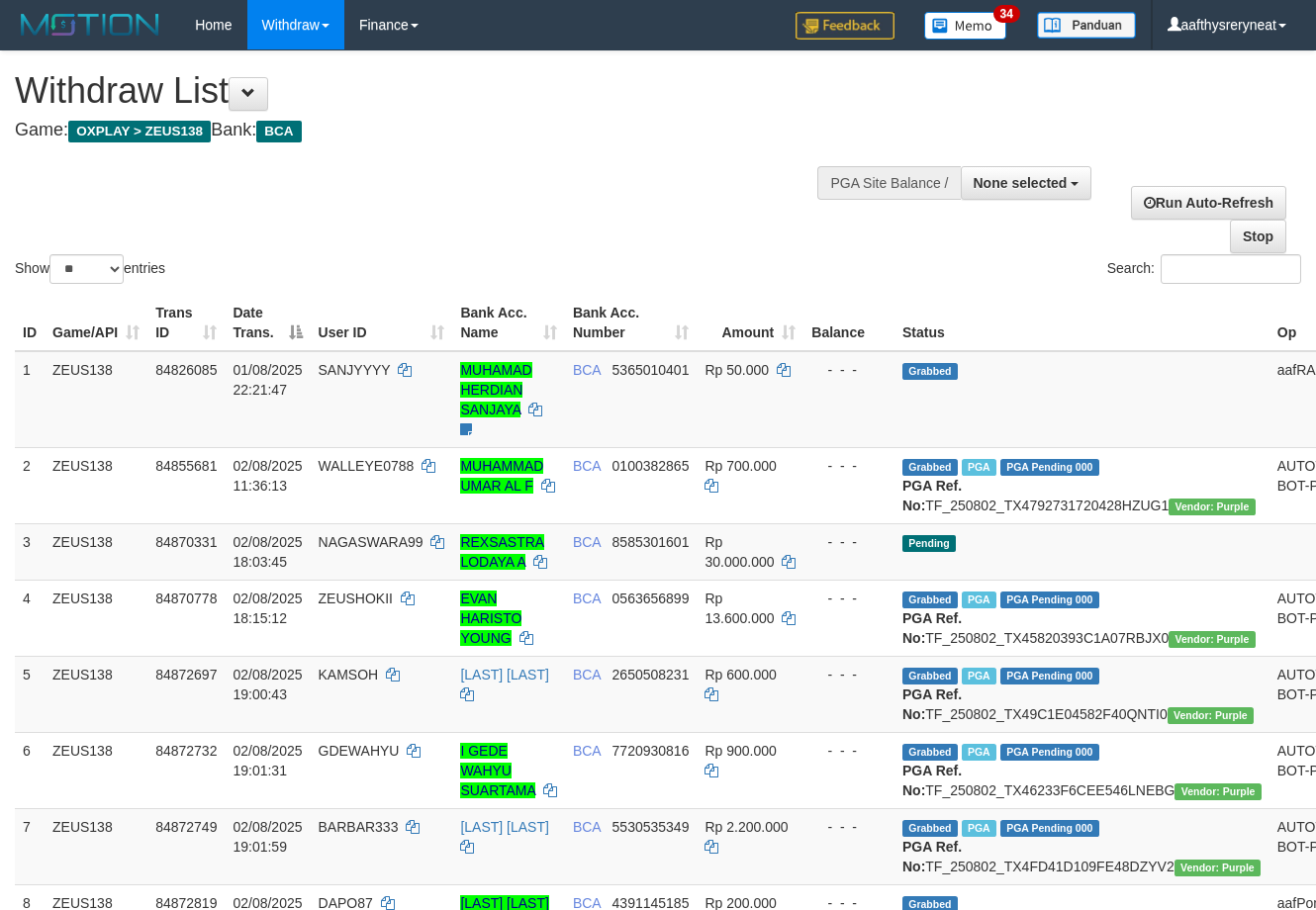 select 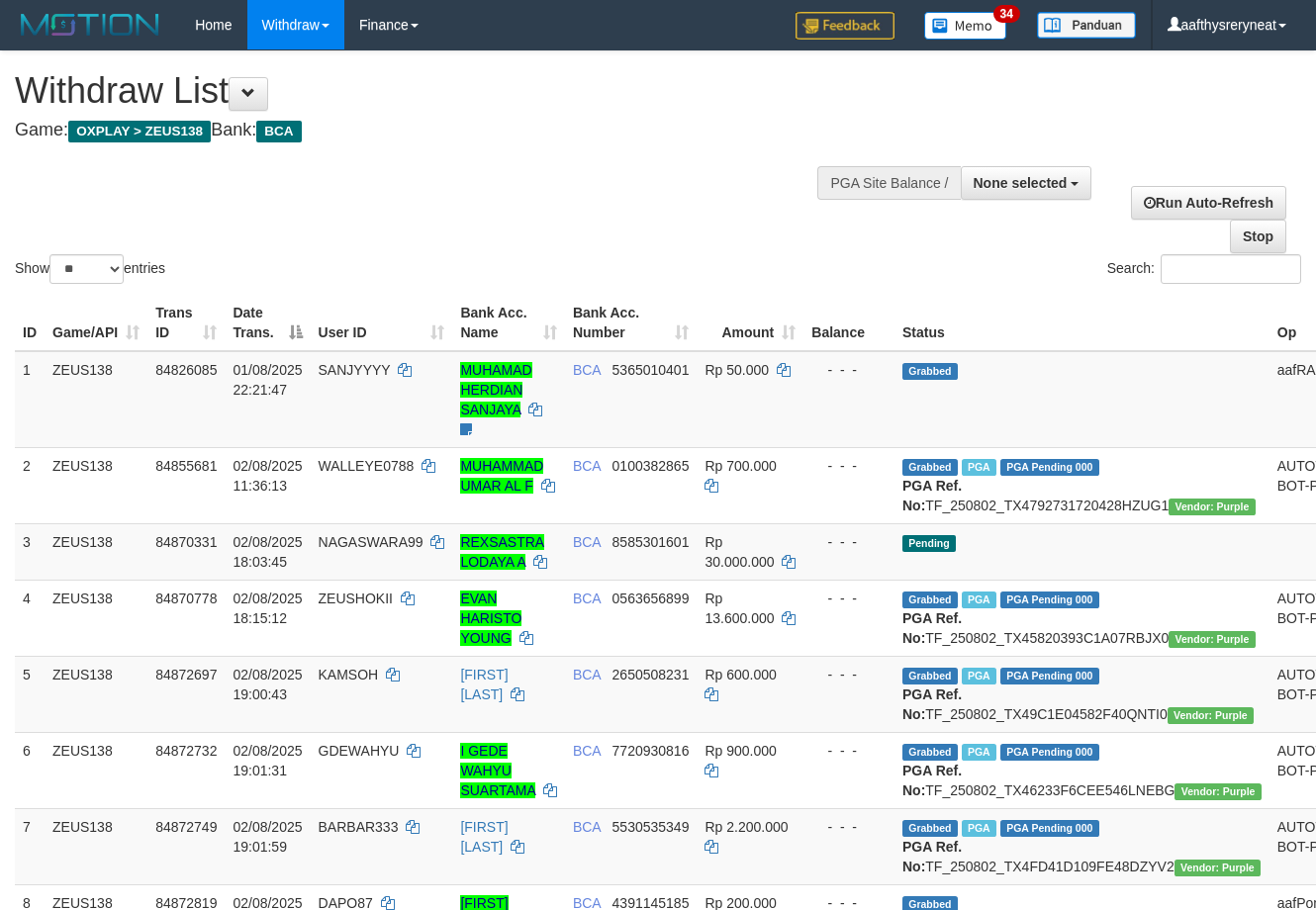 select 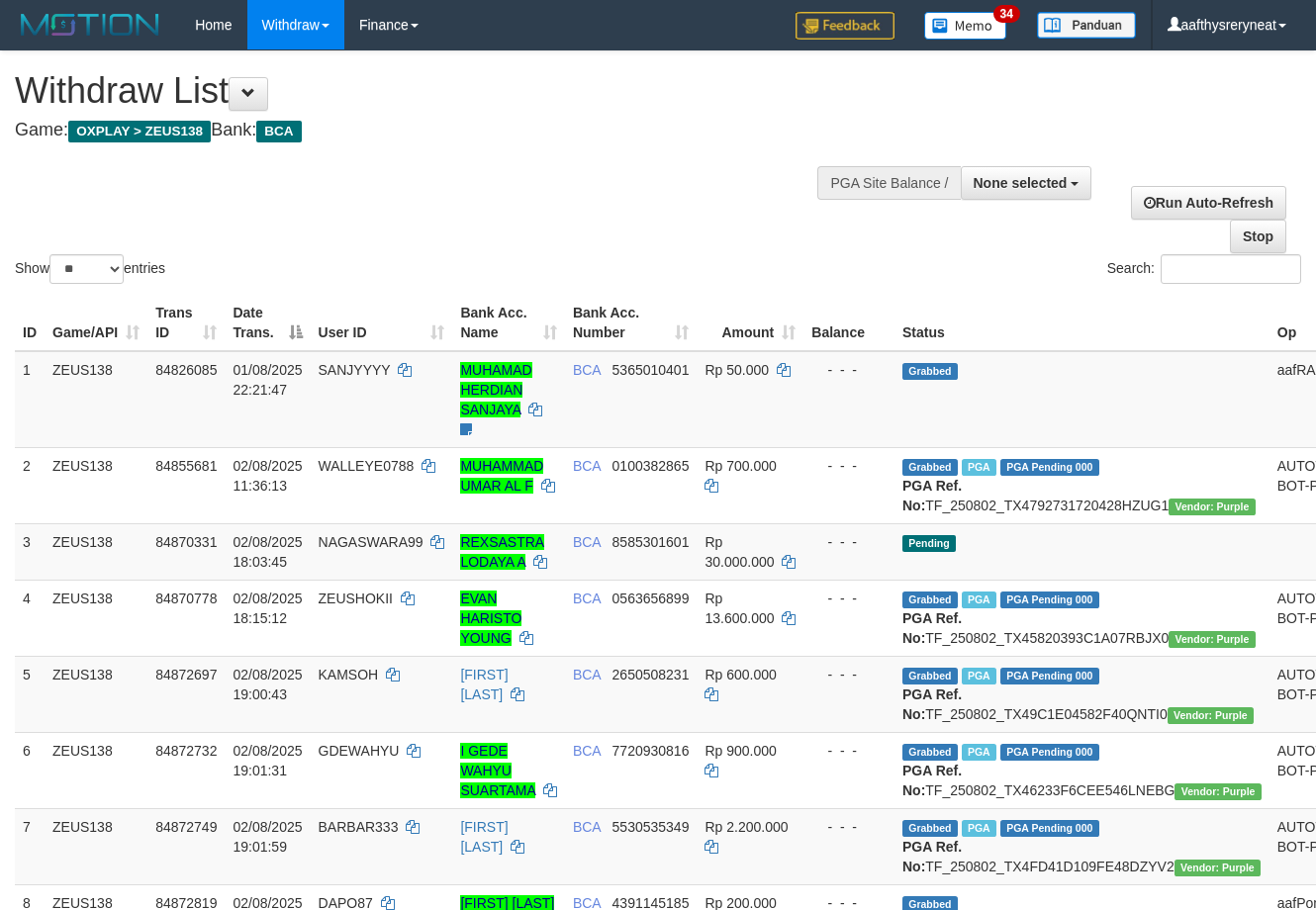select 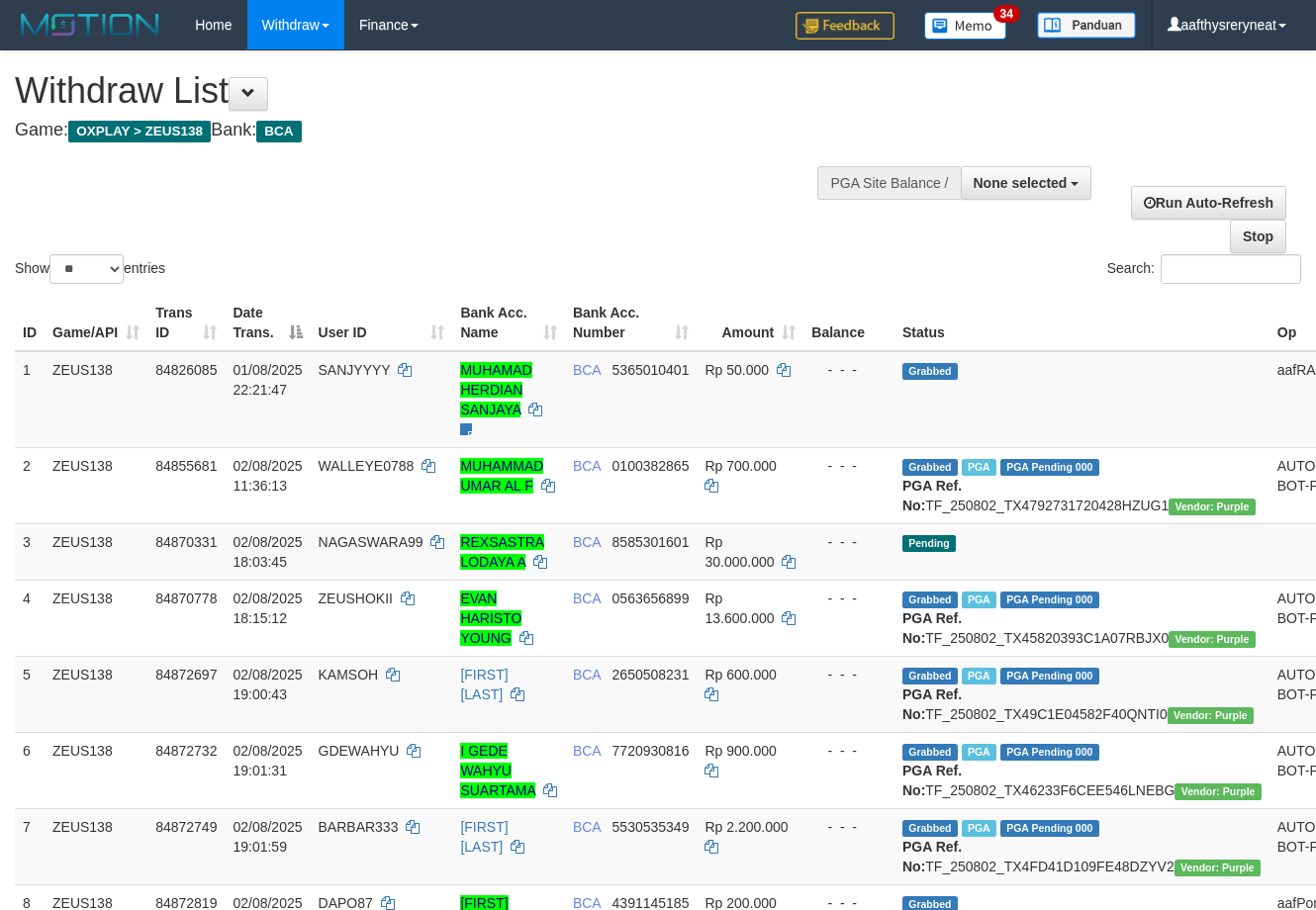select 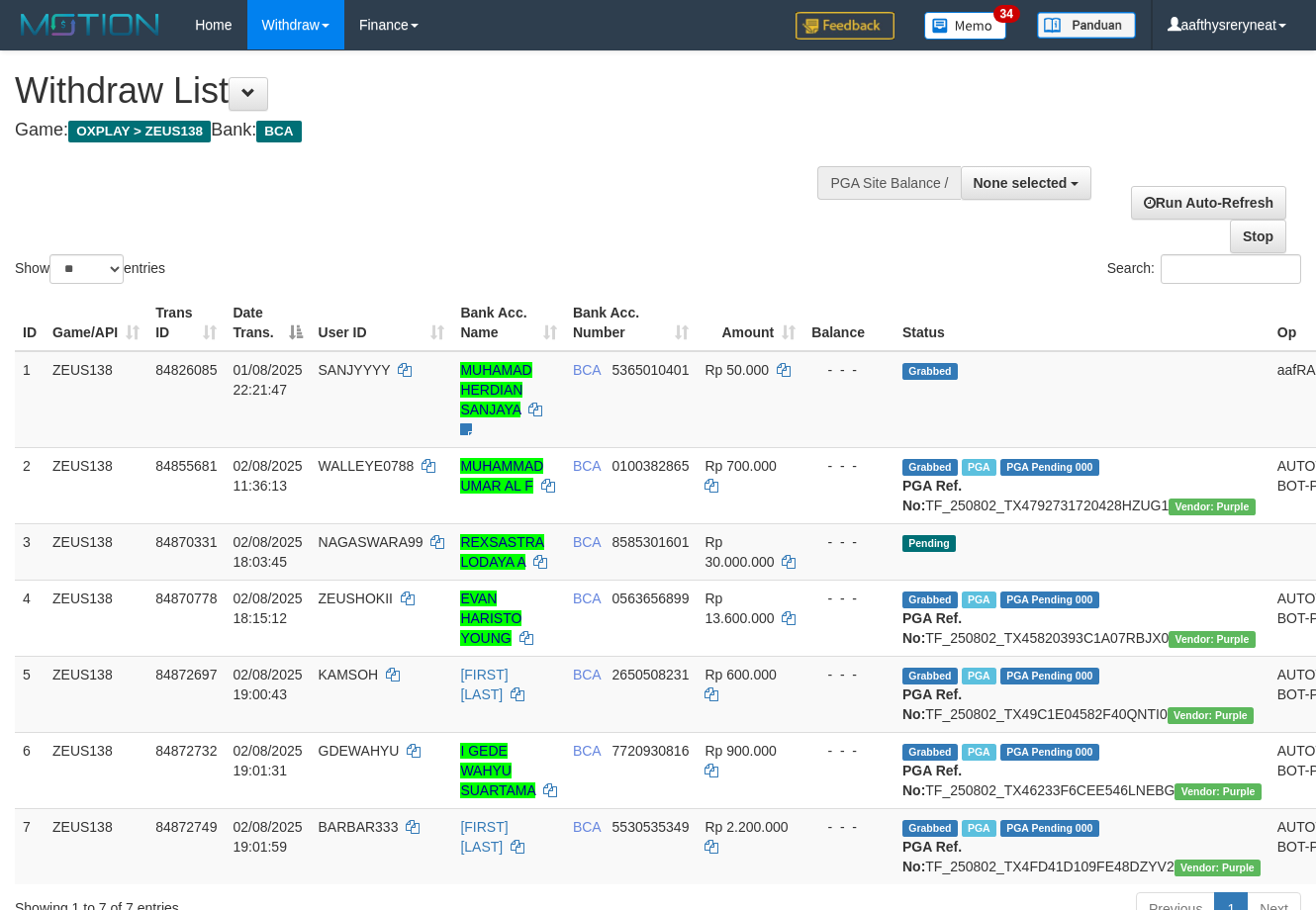 select 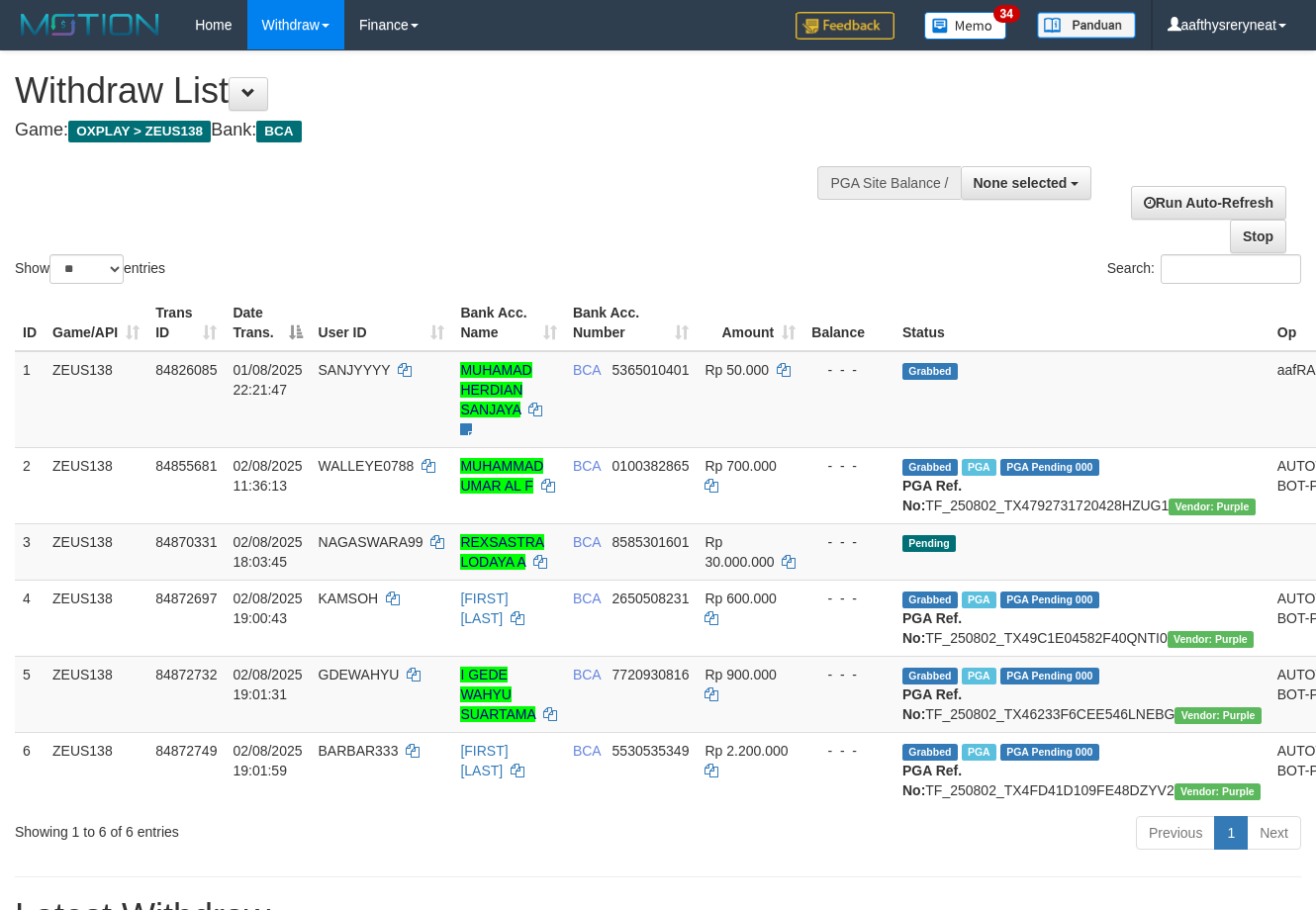 select 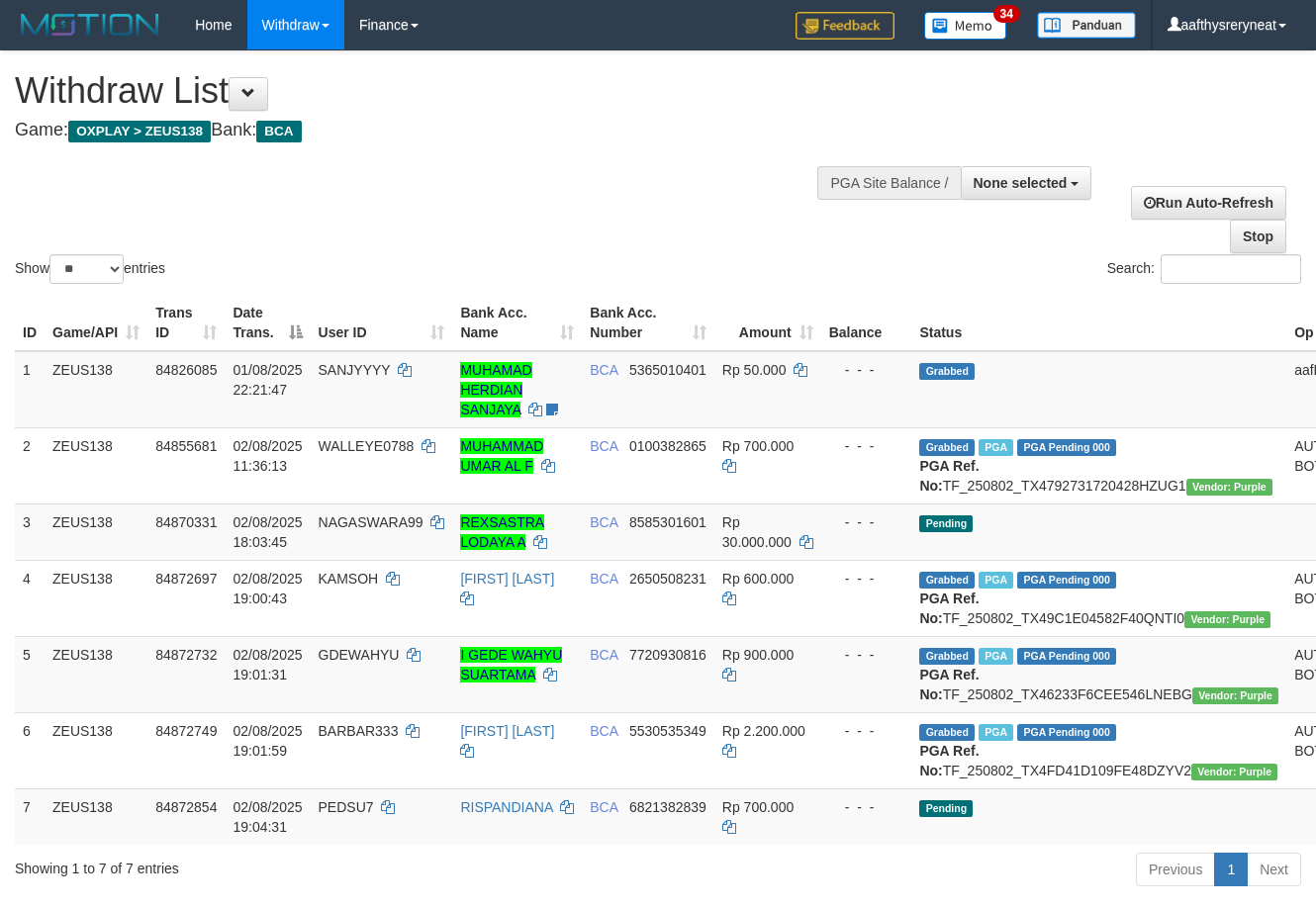 select 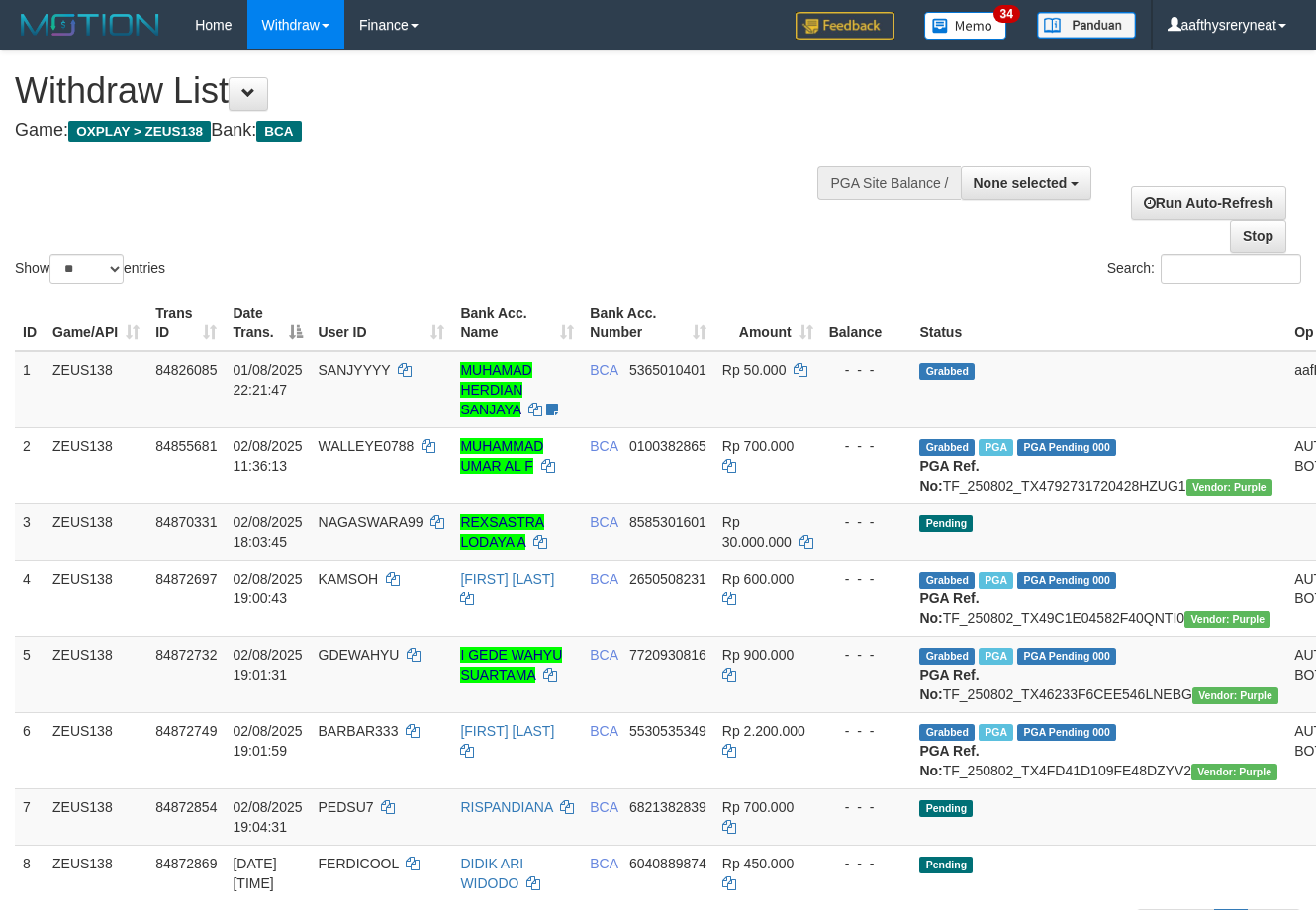 select 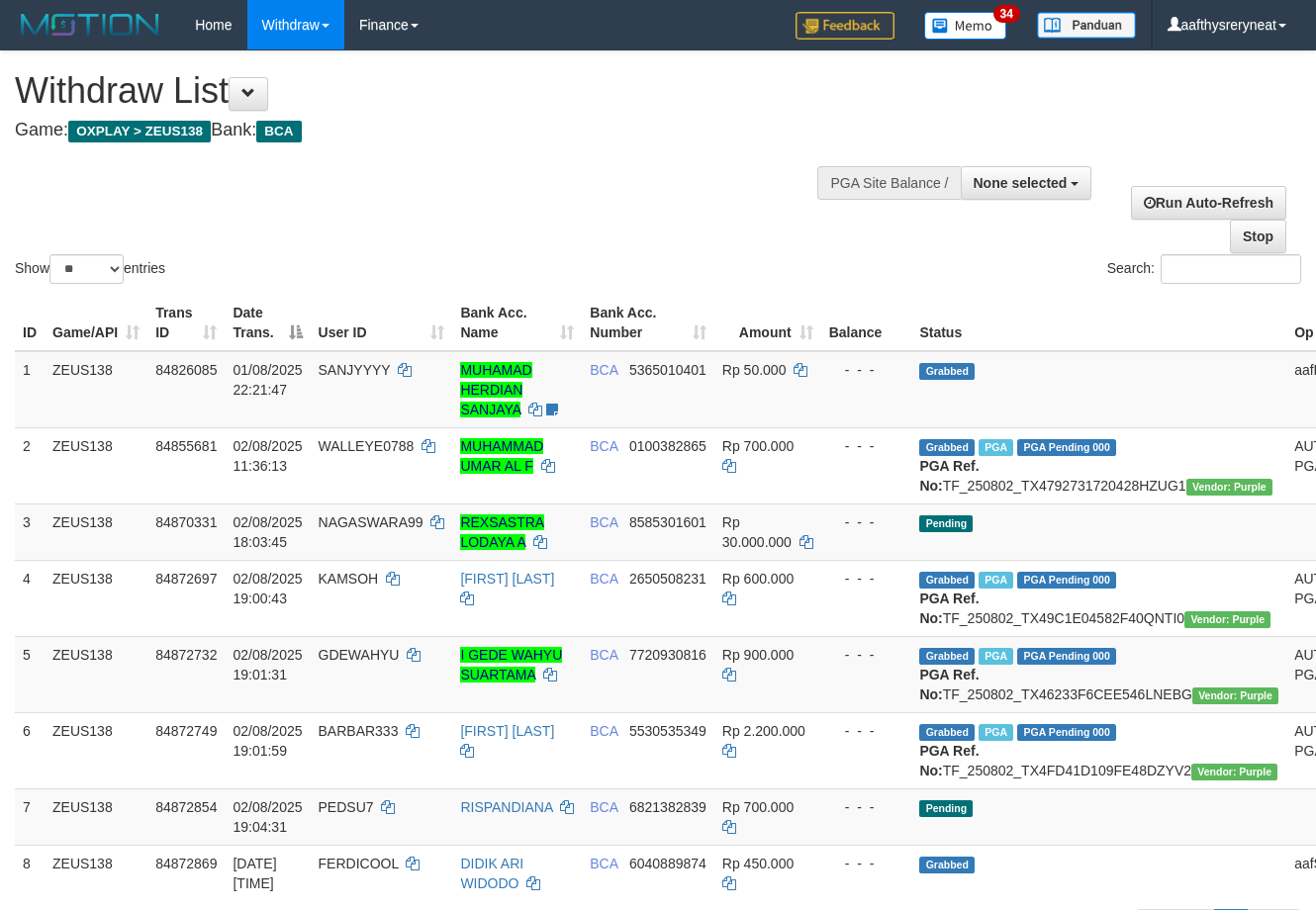 select 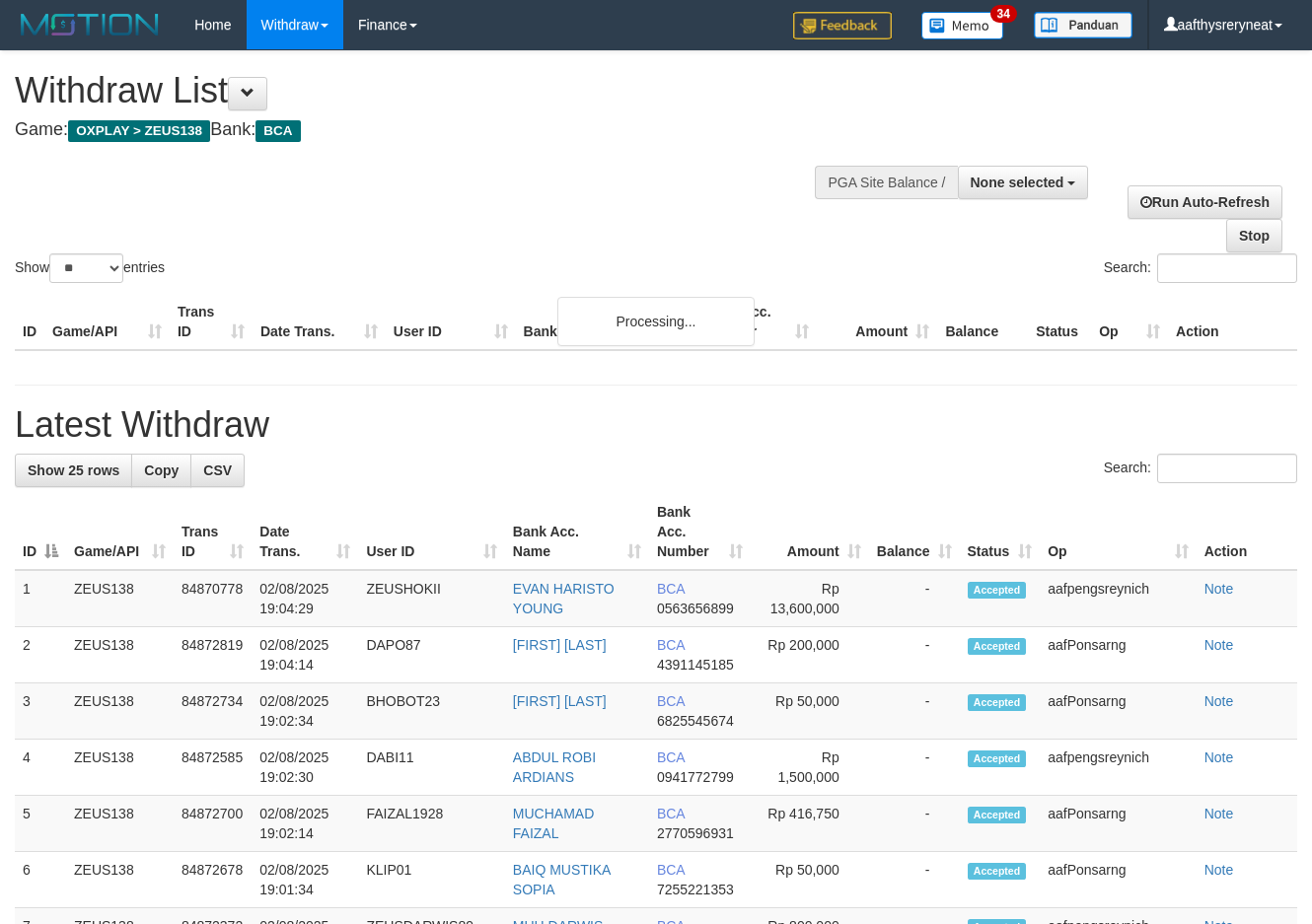 select 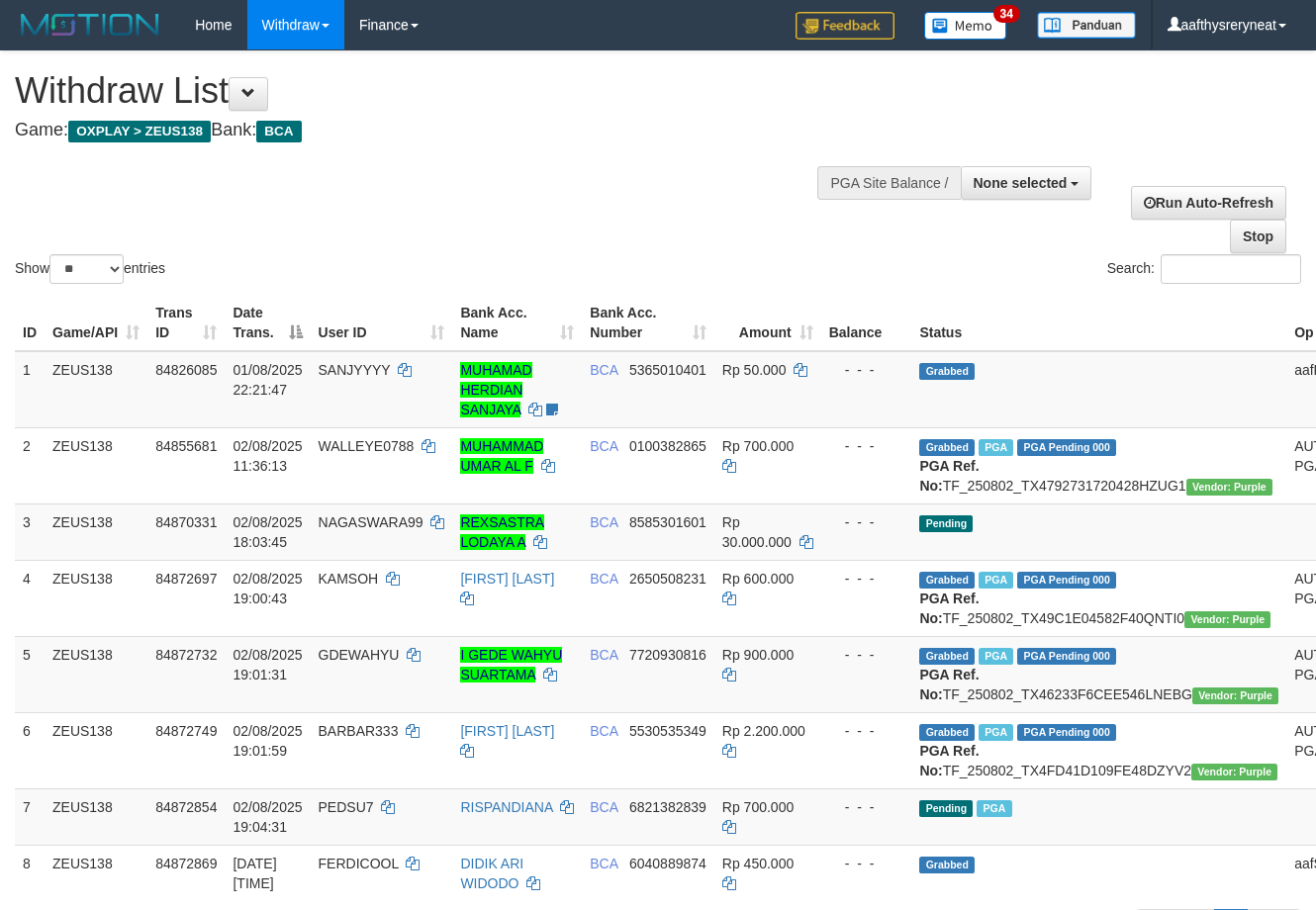 select 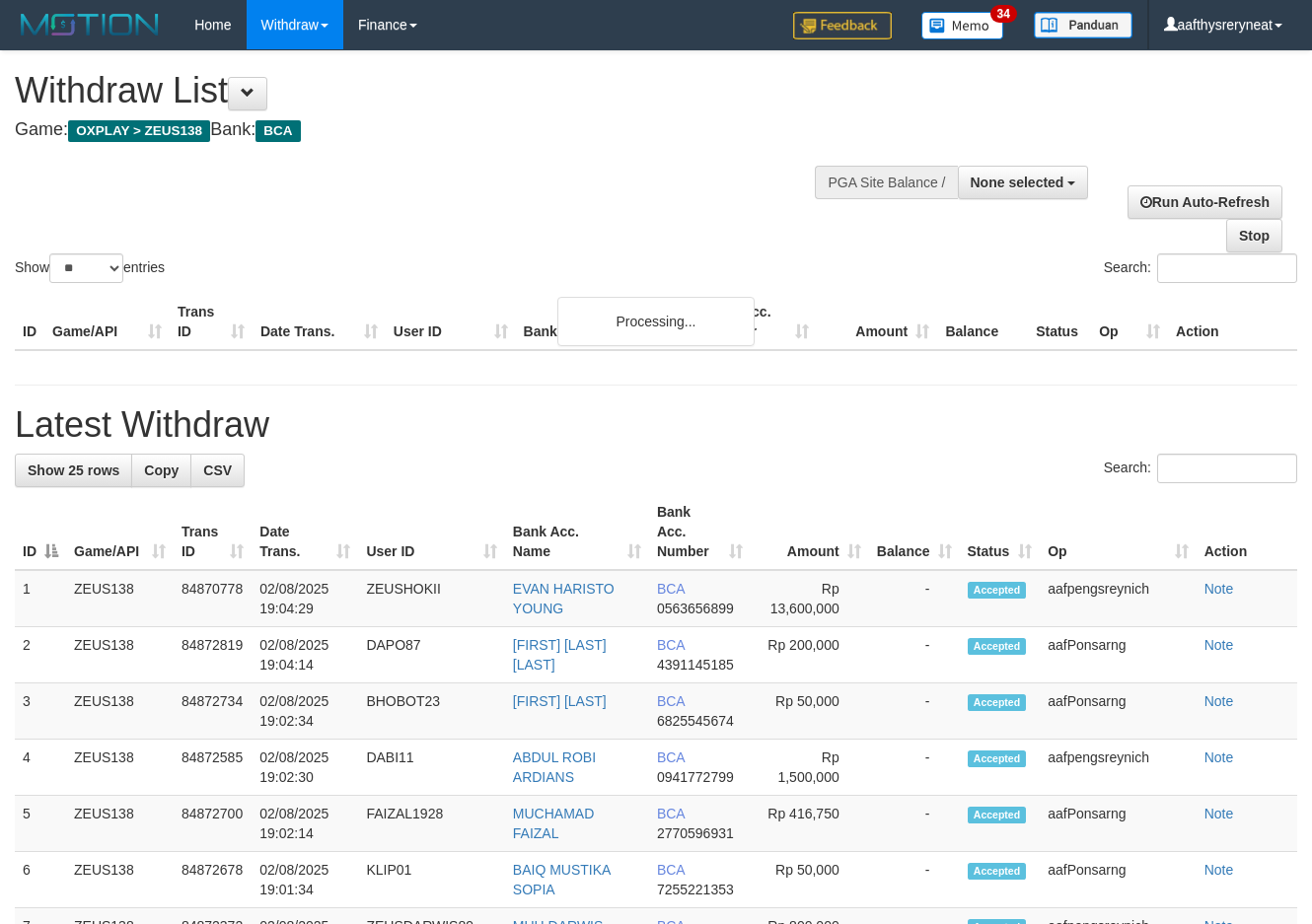 select 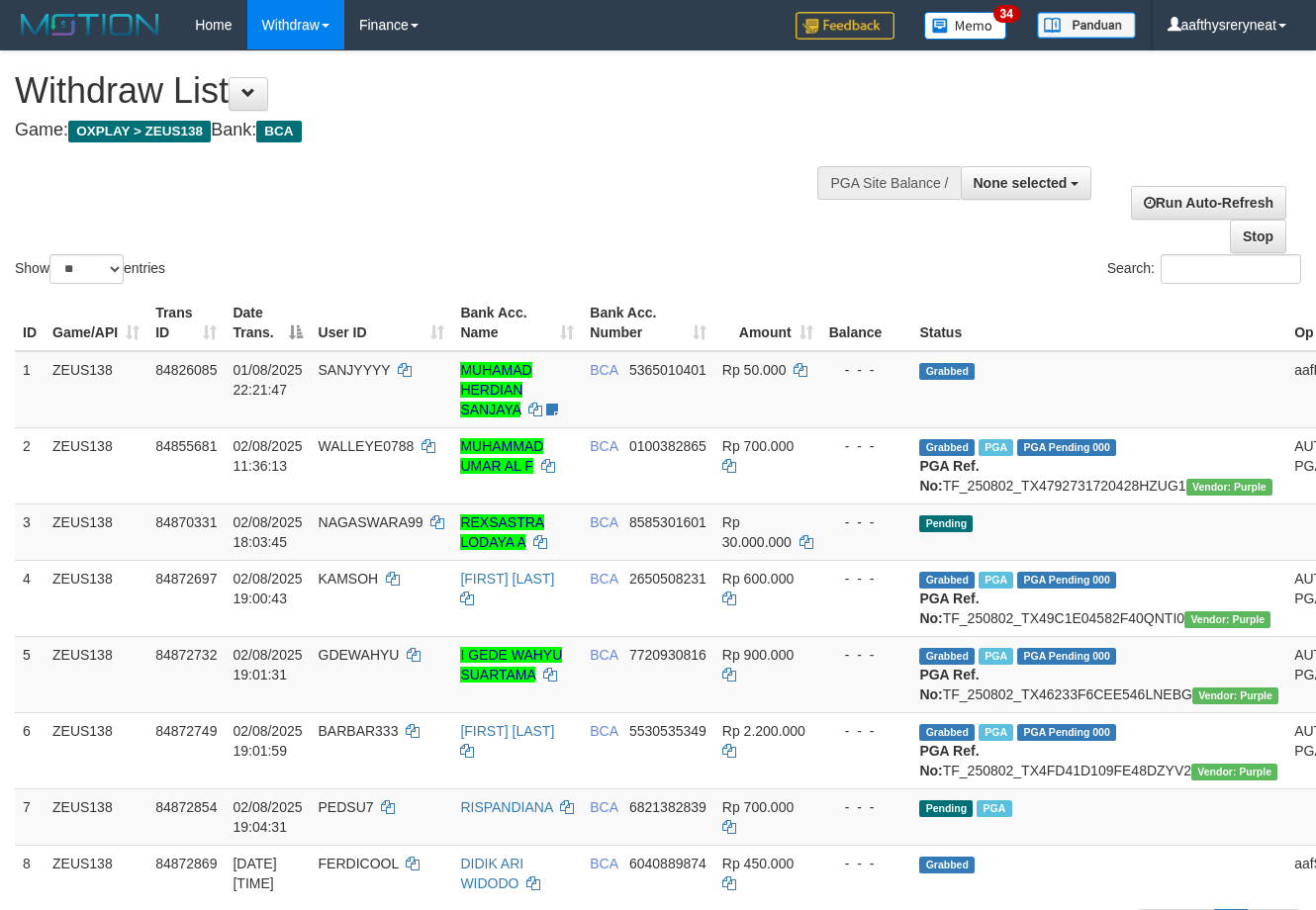 select 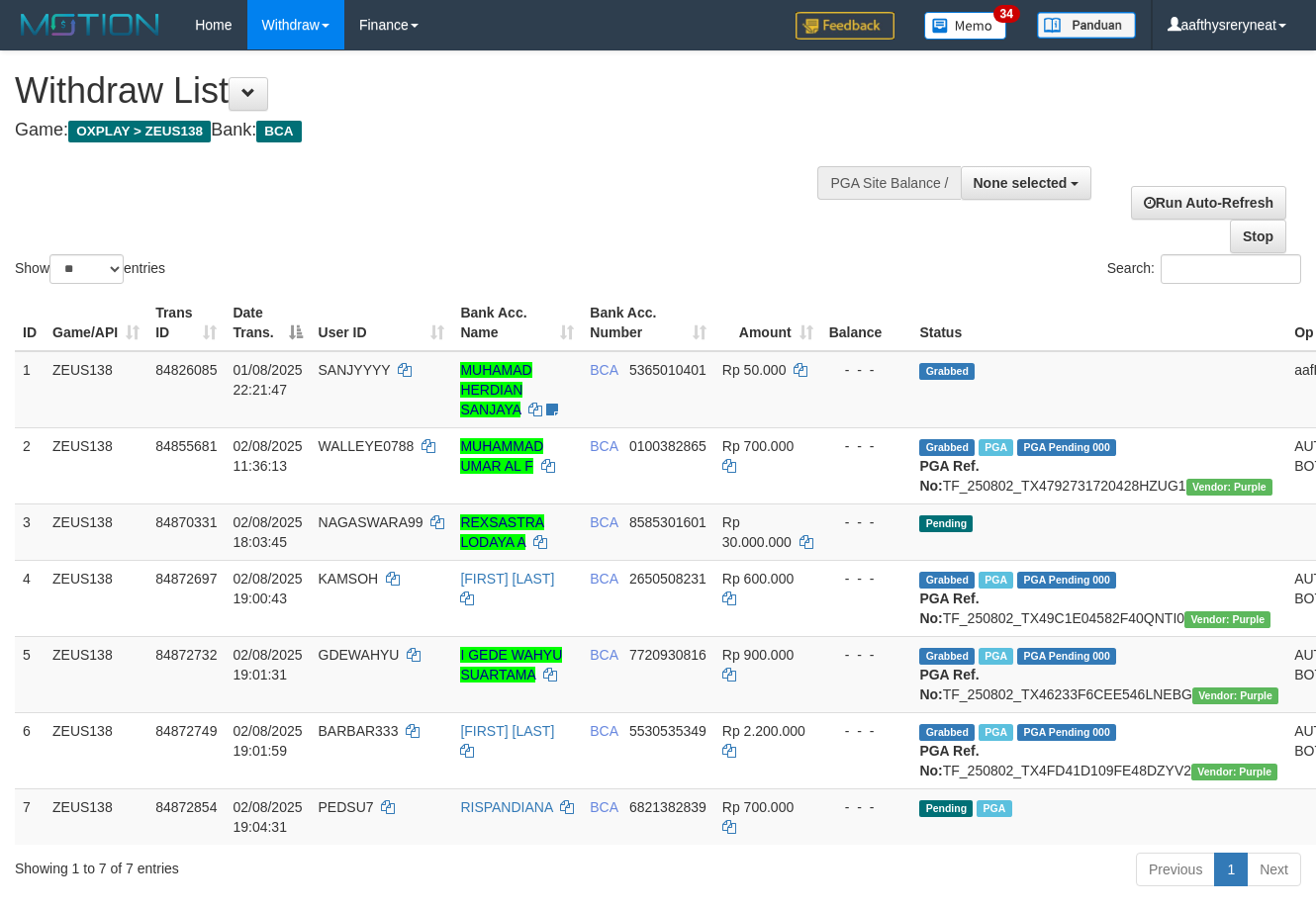 select 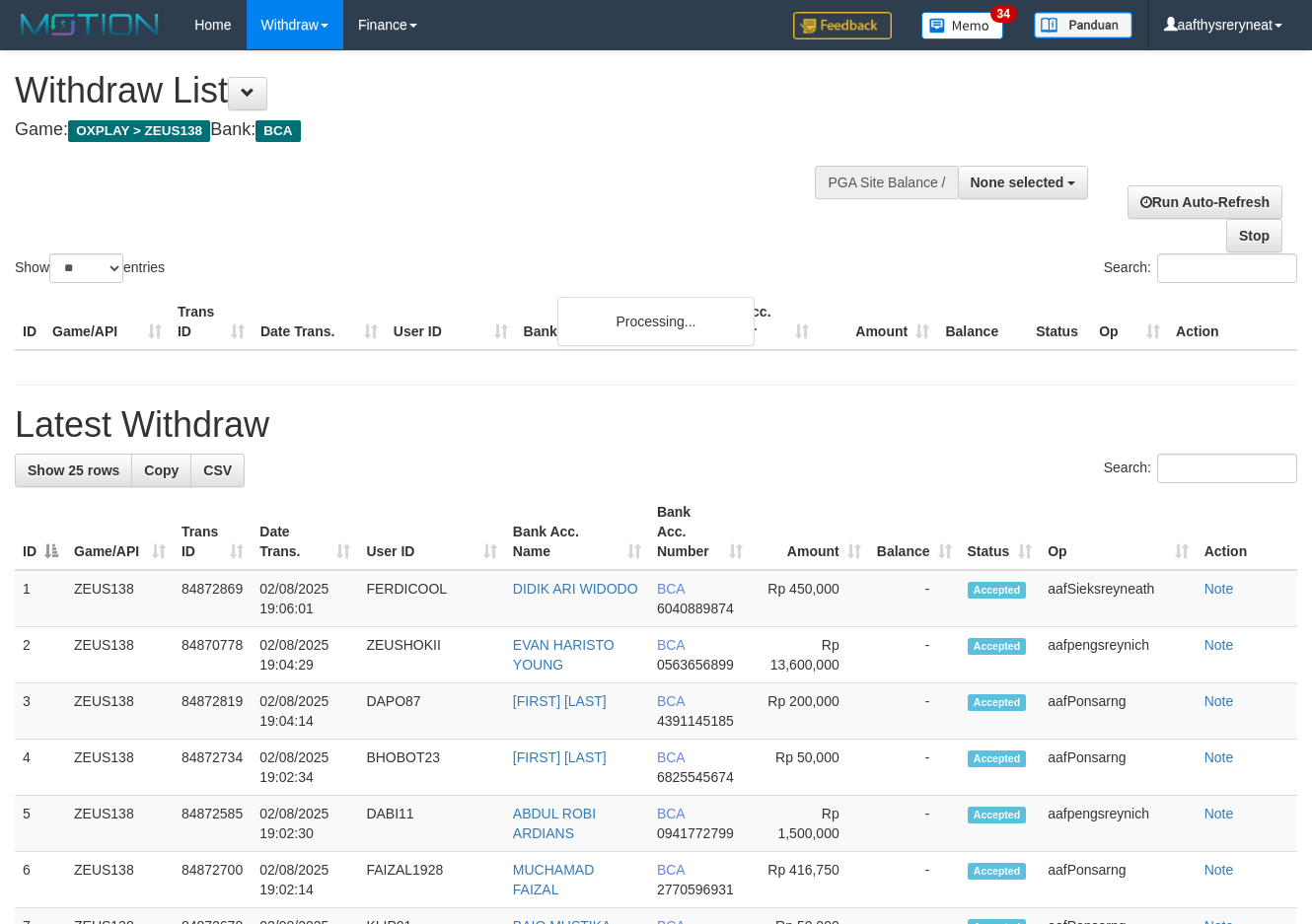 select 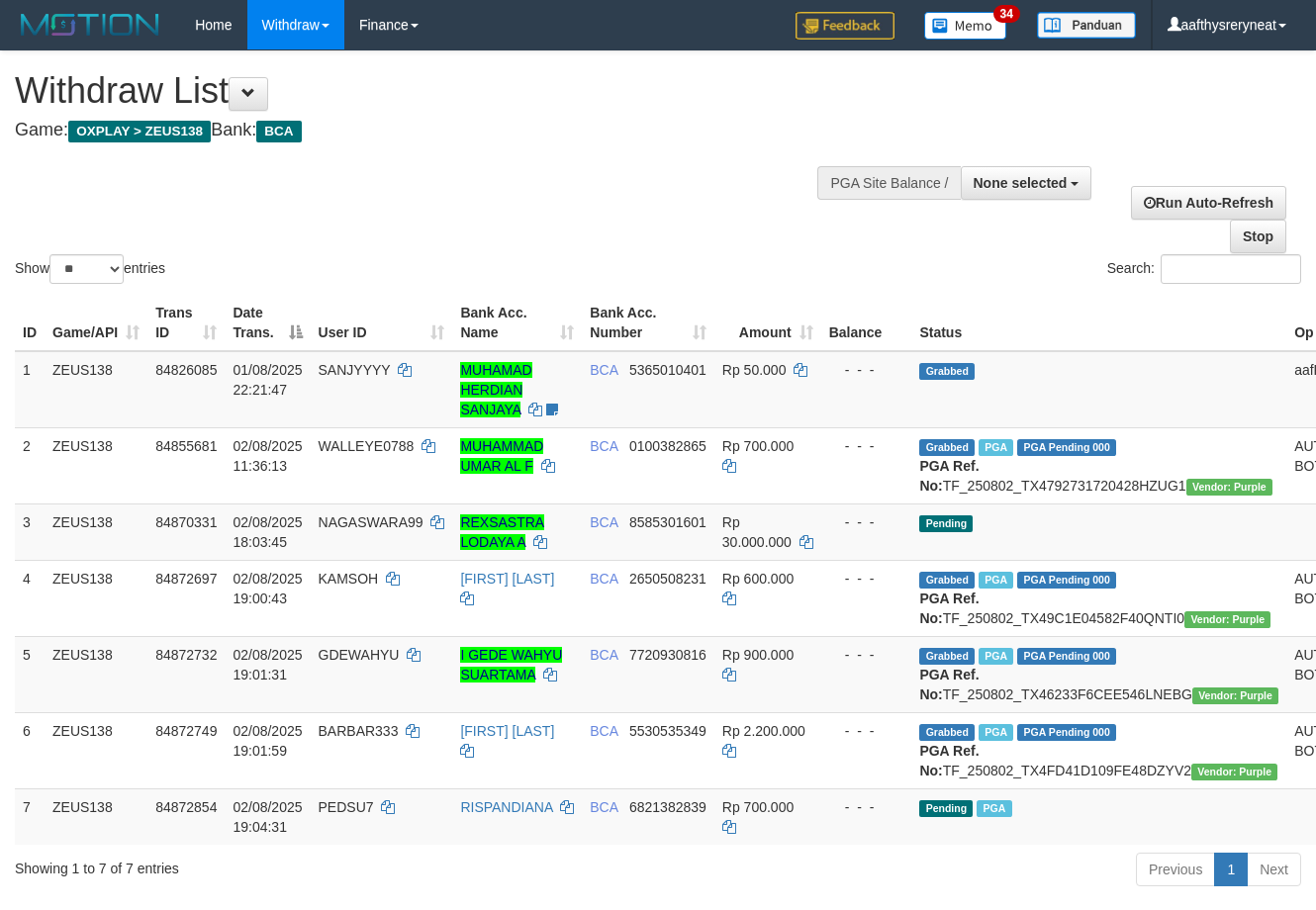 select 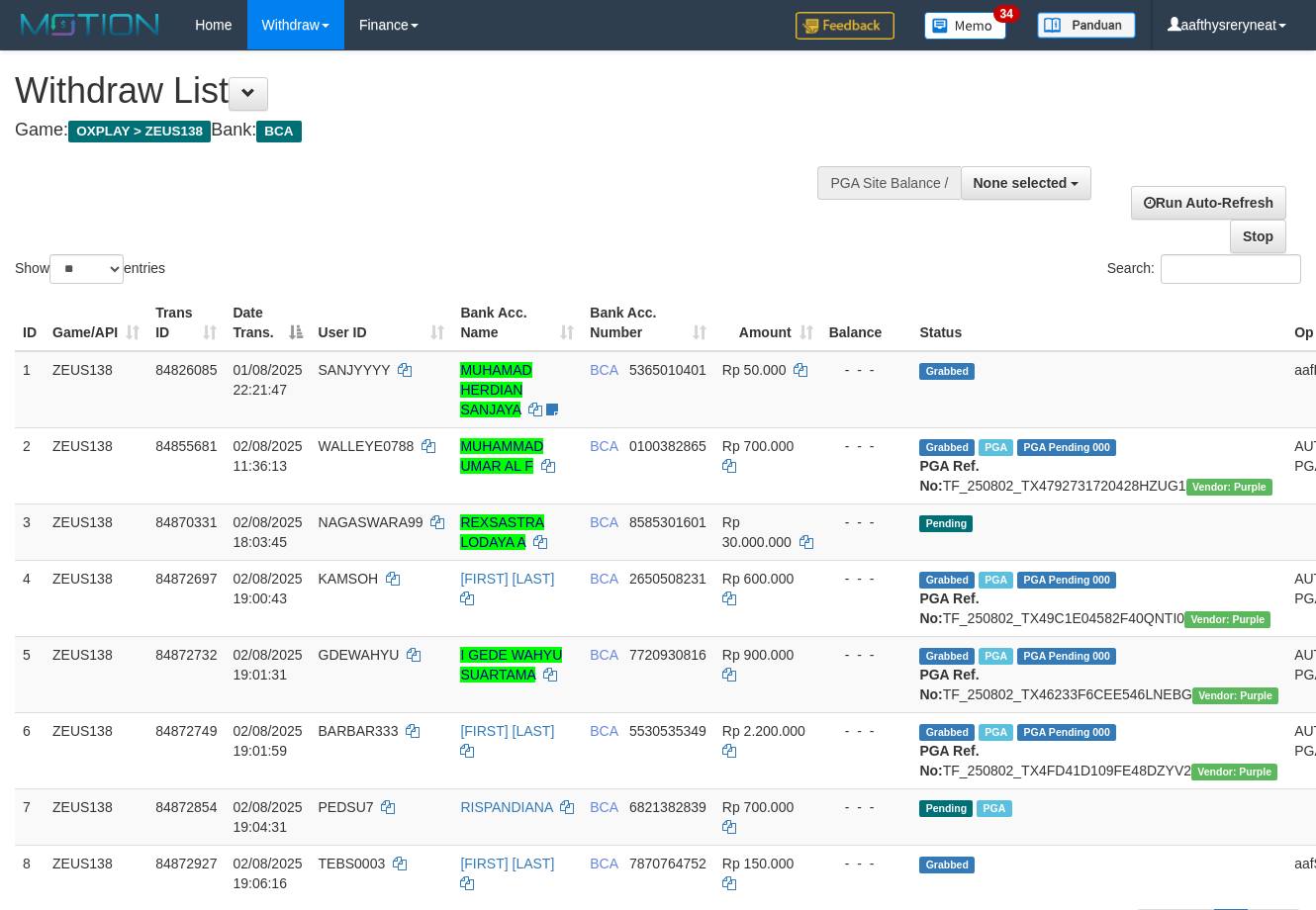 select 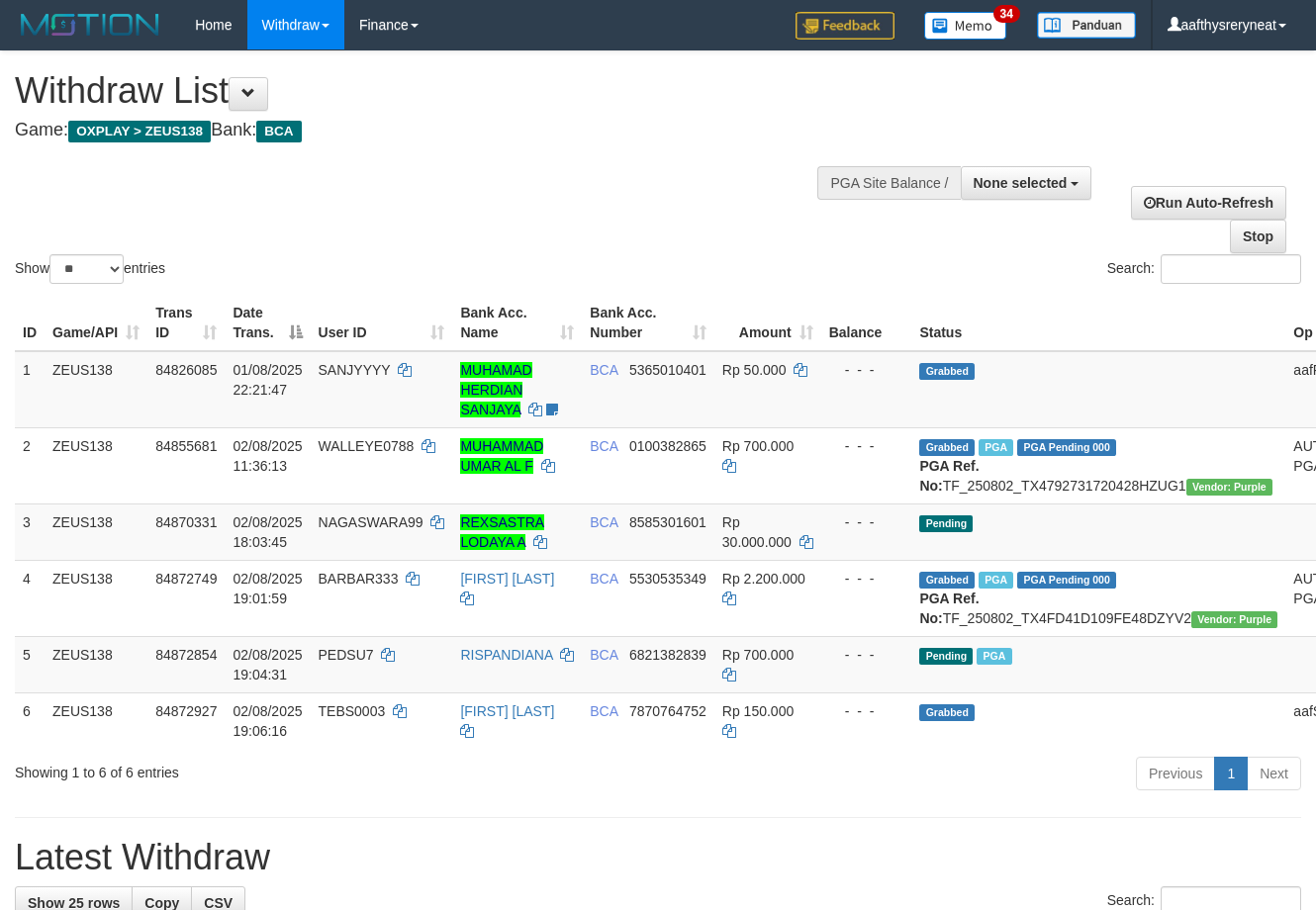 select 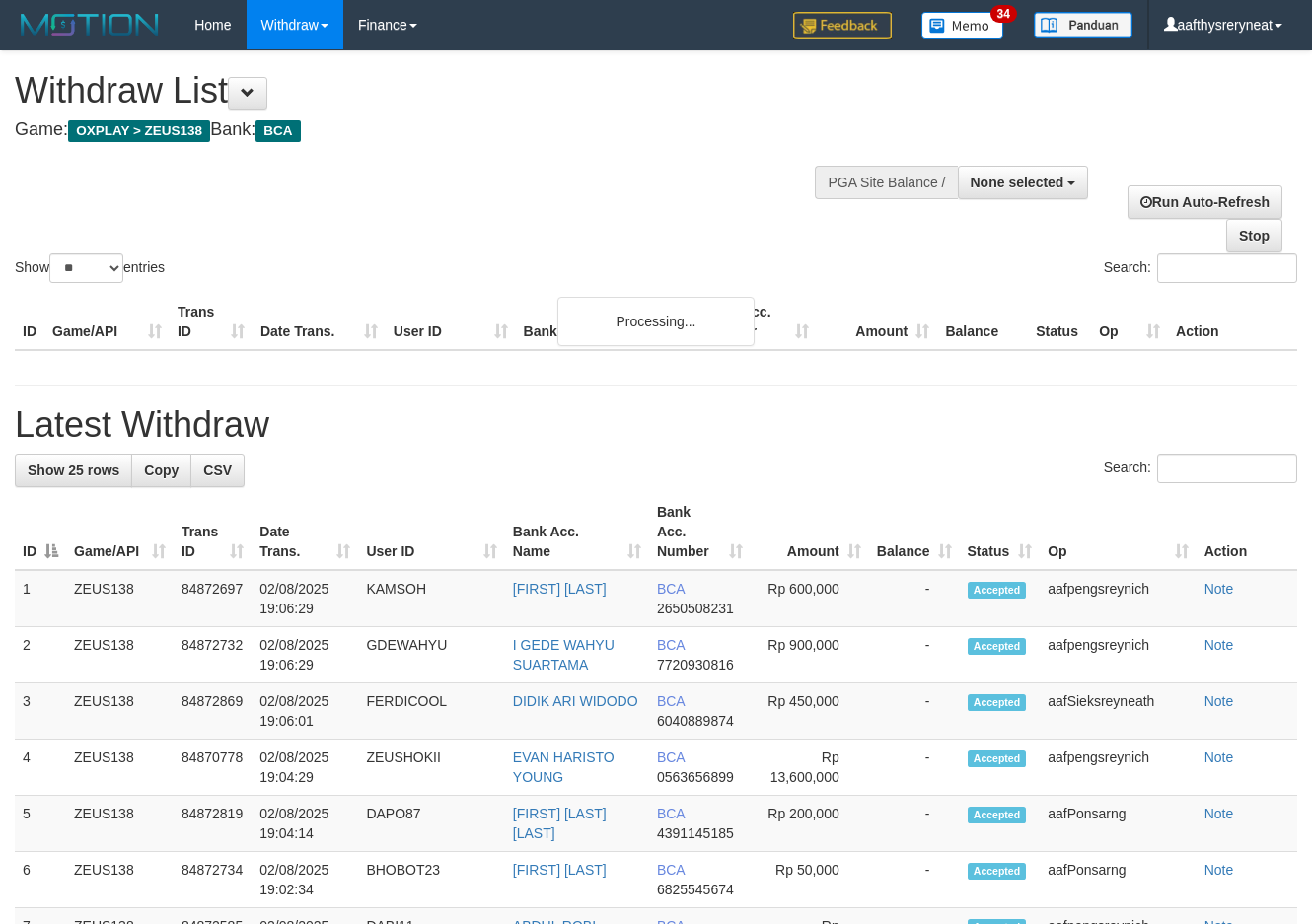 select 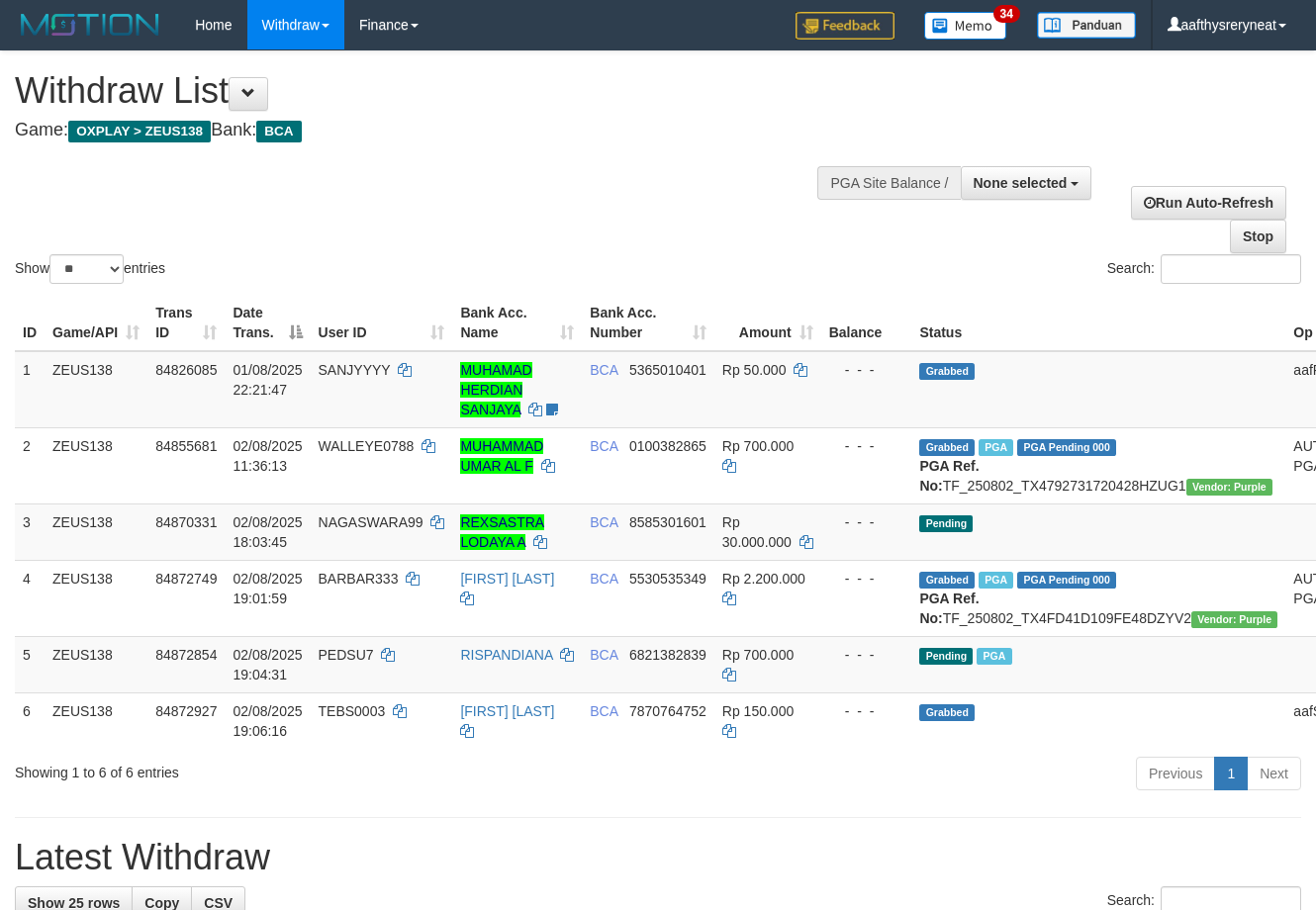 select 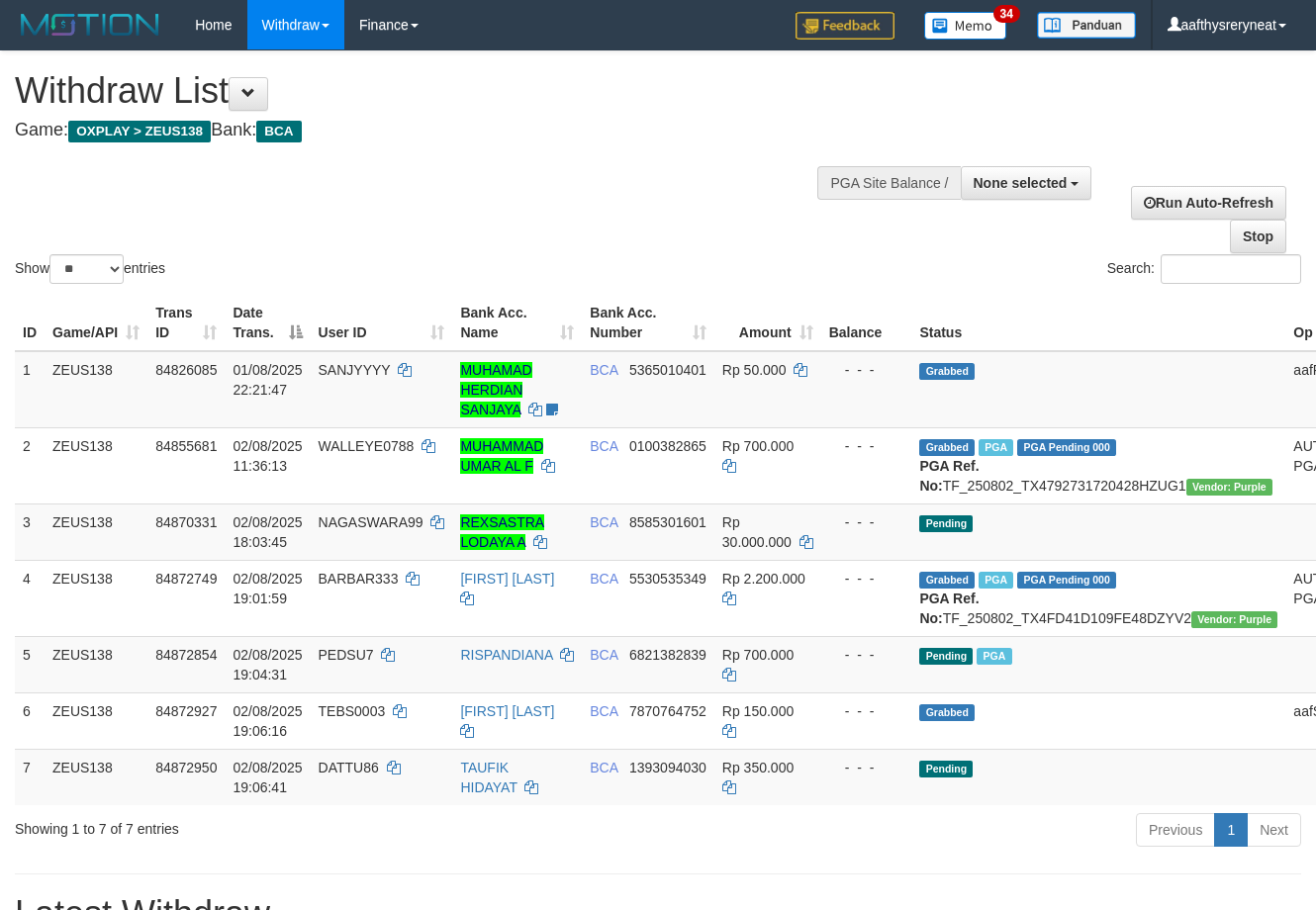 select 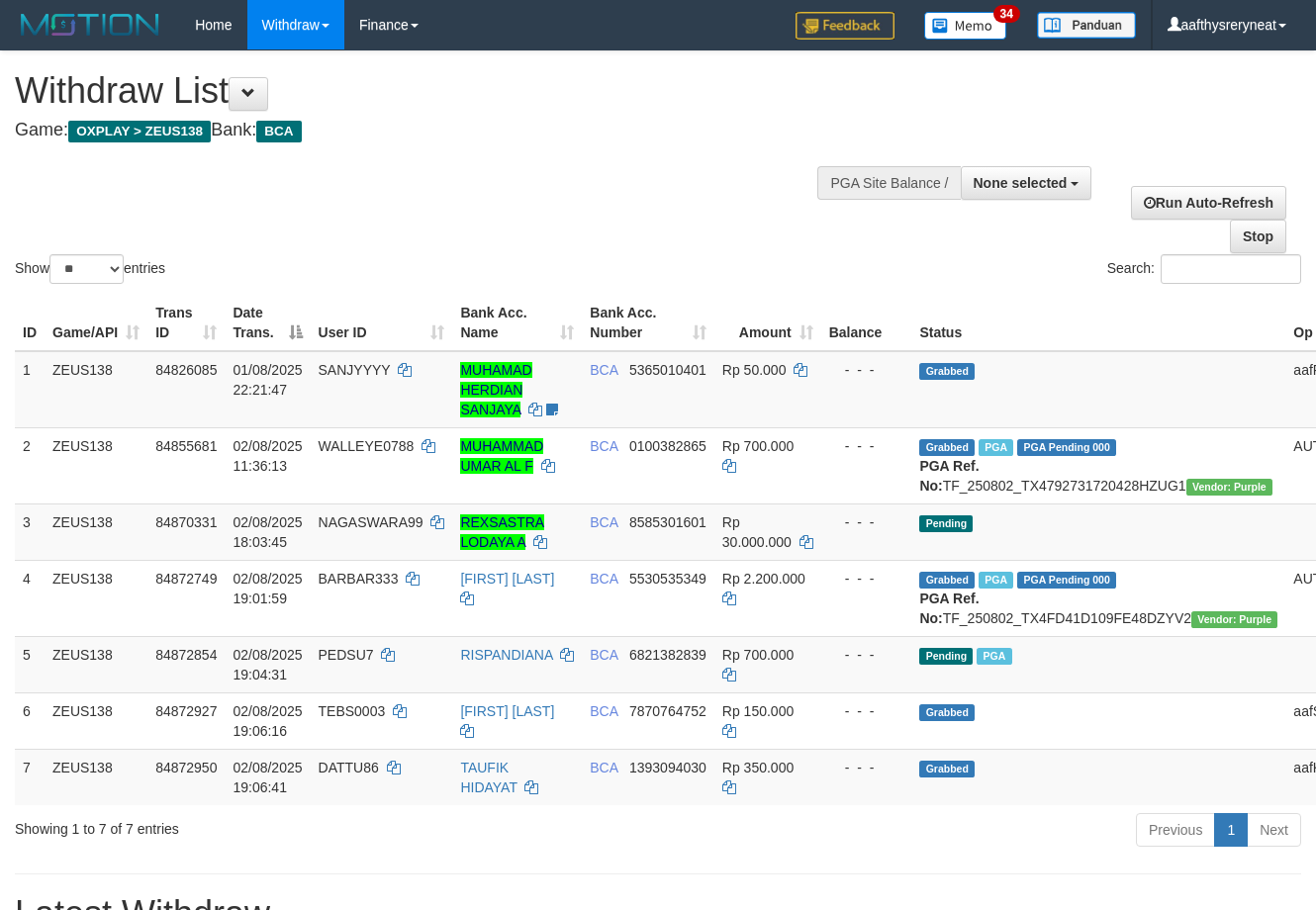 select 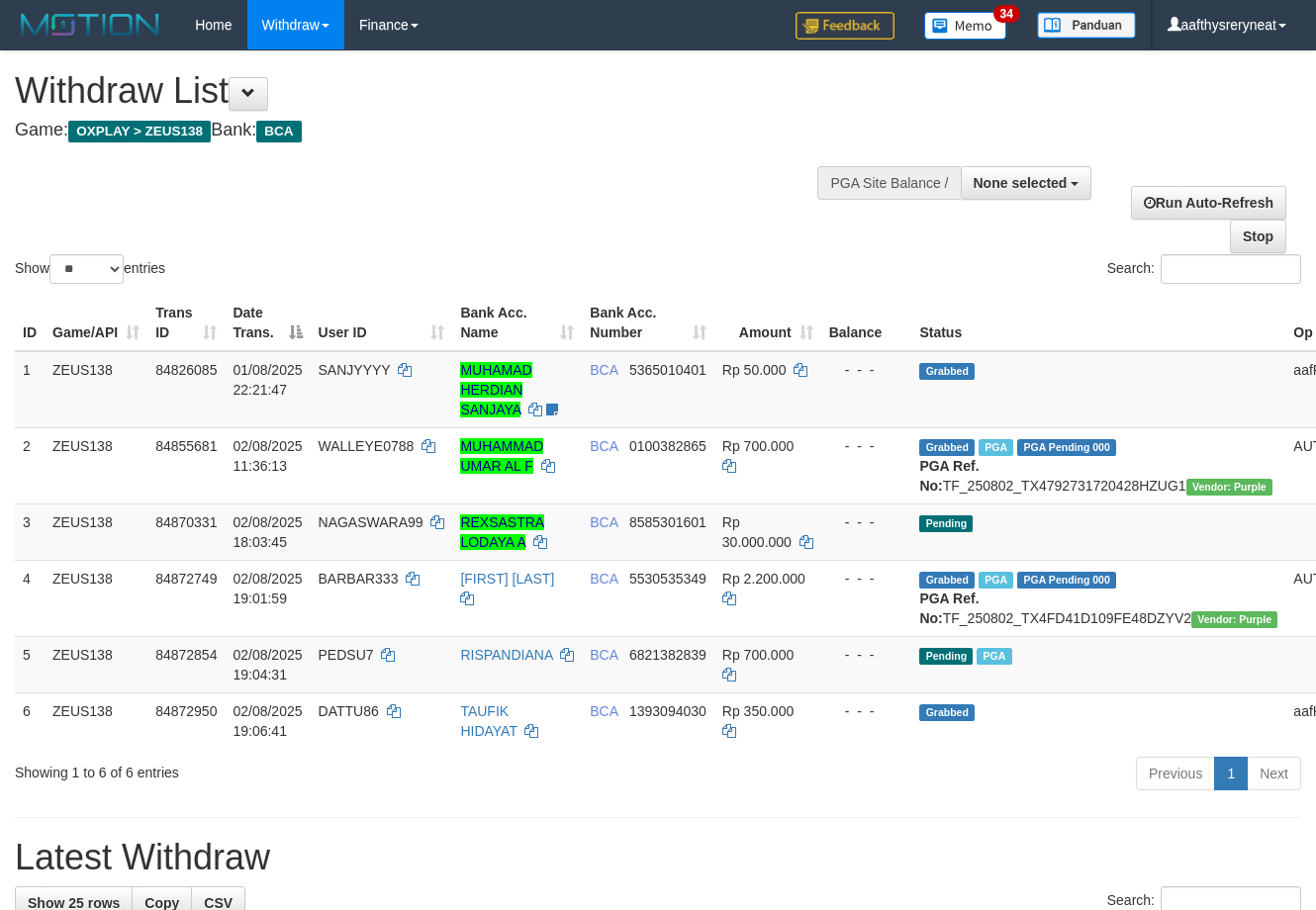 select 